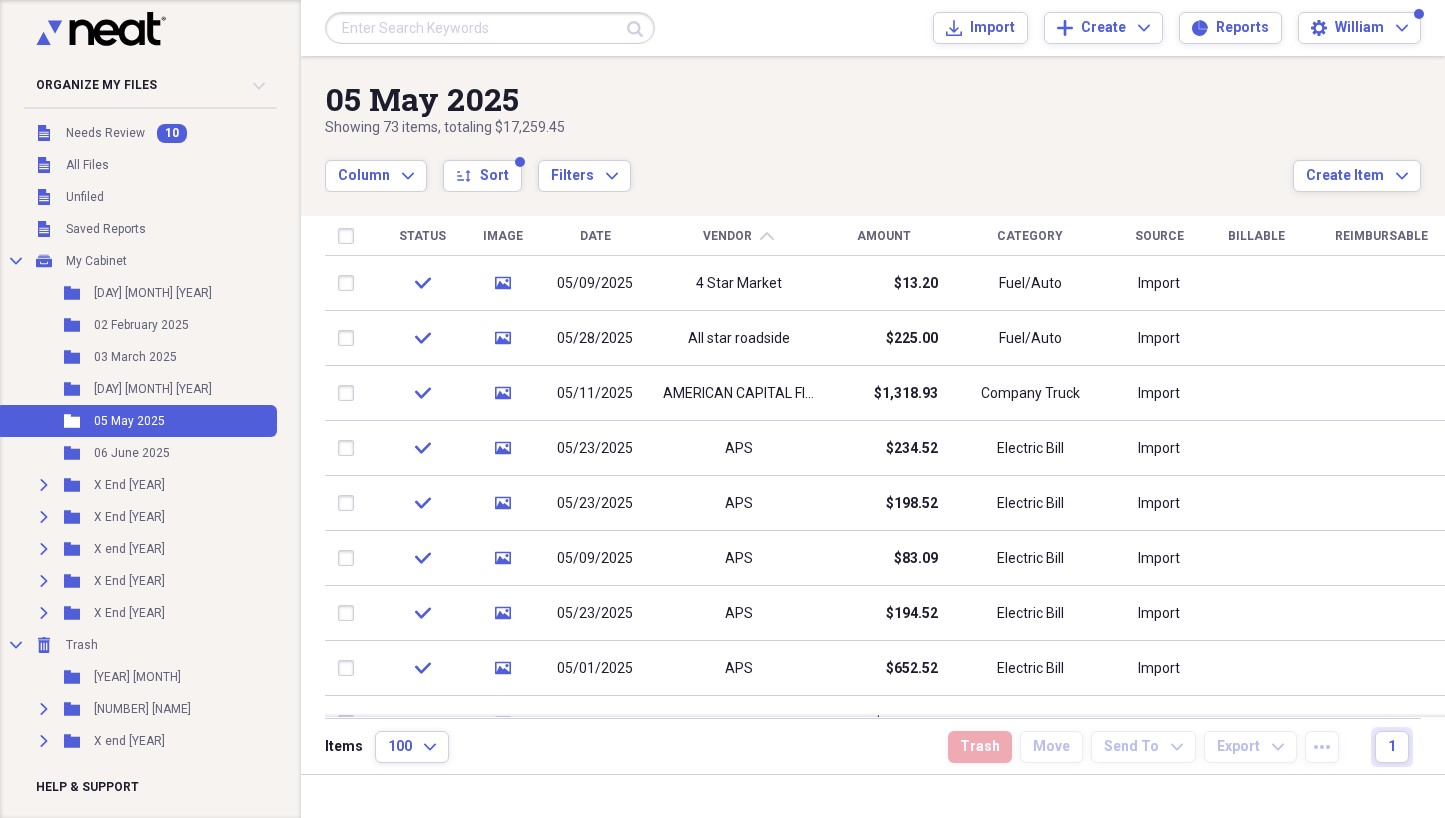 scroll, scrollTop: 0, scrollLeft: 0, axis: both 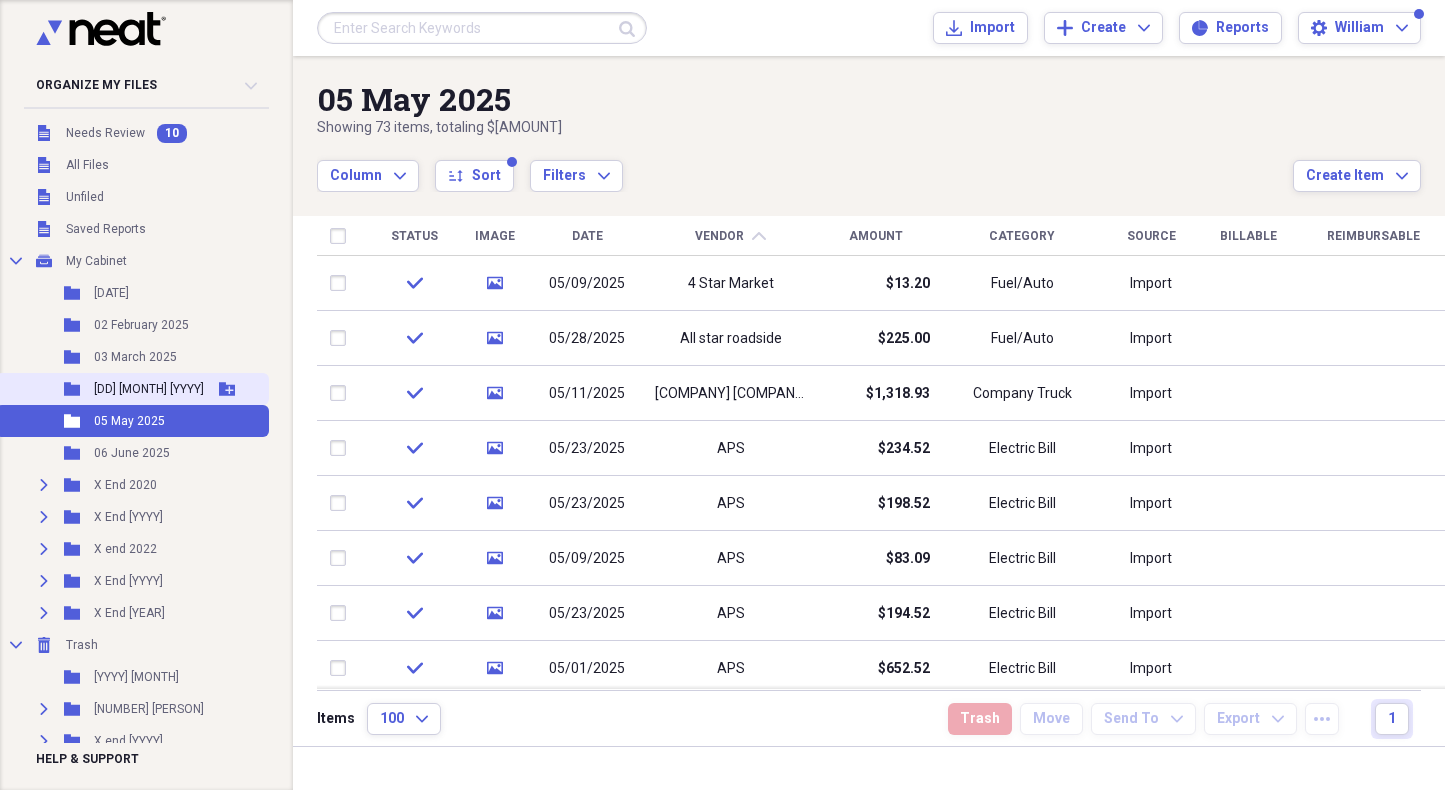 click on "[DD] [MONTH] [YYYY]" at bounding box center [149, 389] 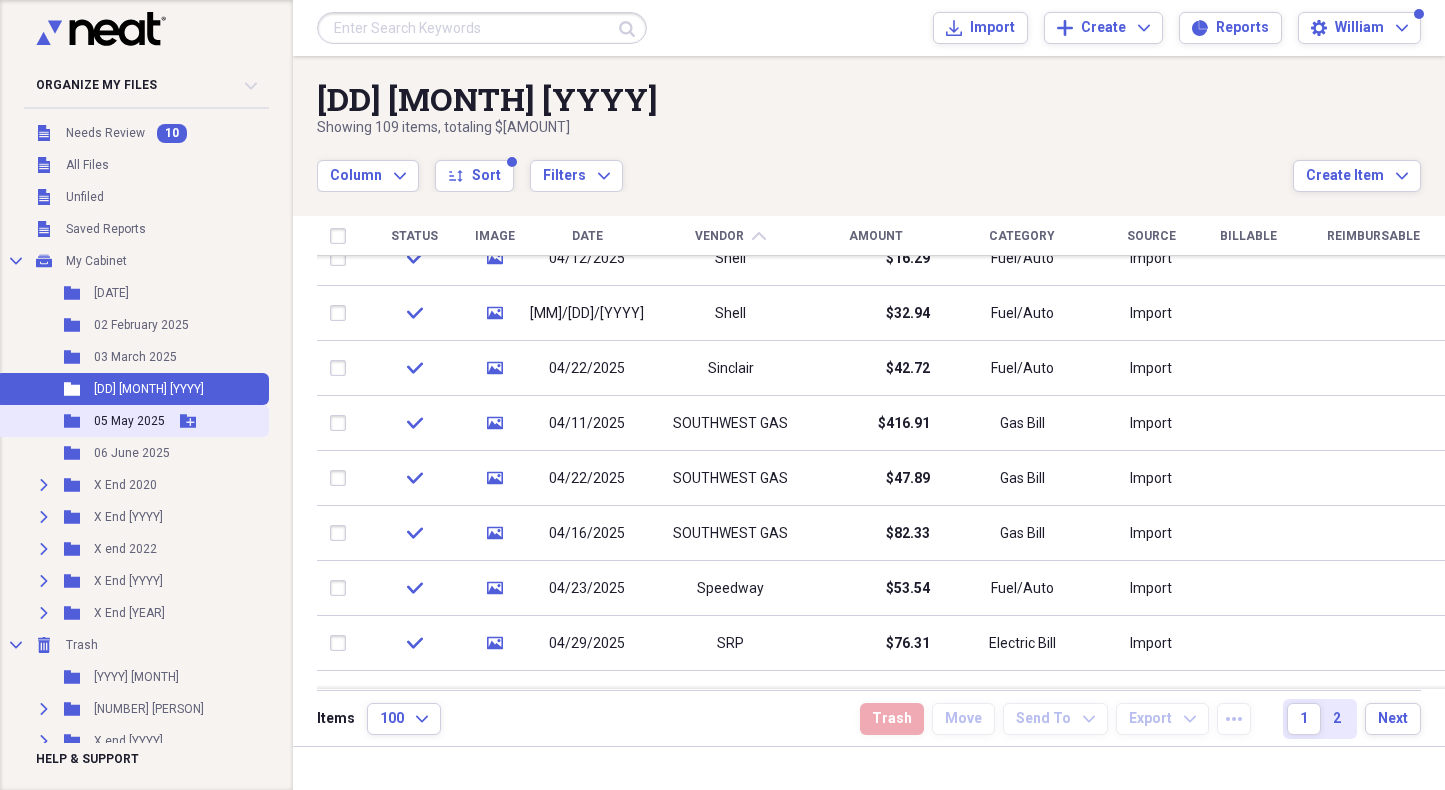 click on "05 May 2025" at bounding box center (129, 421) 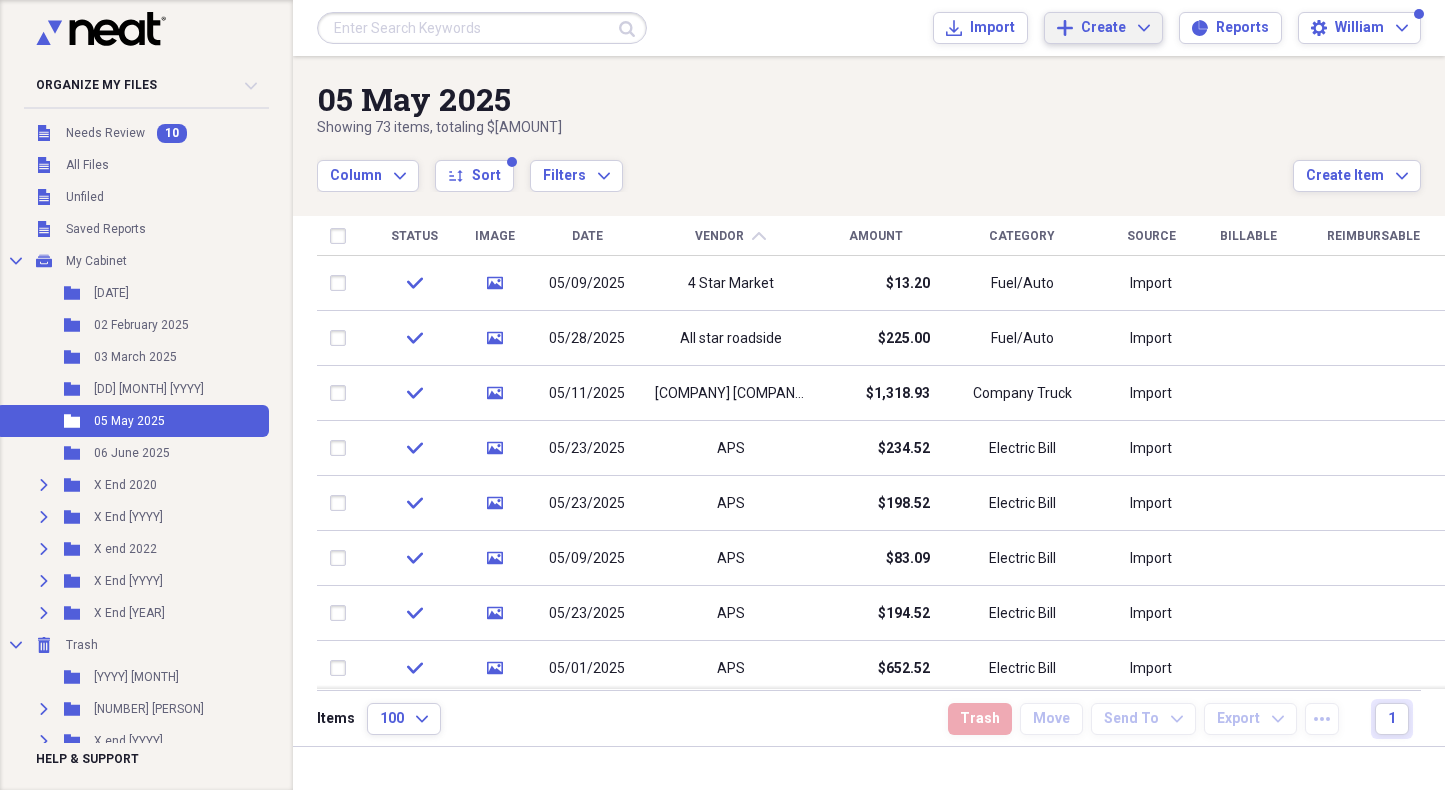 click on "Expand" 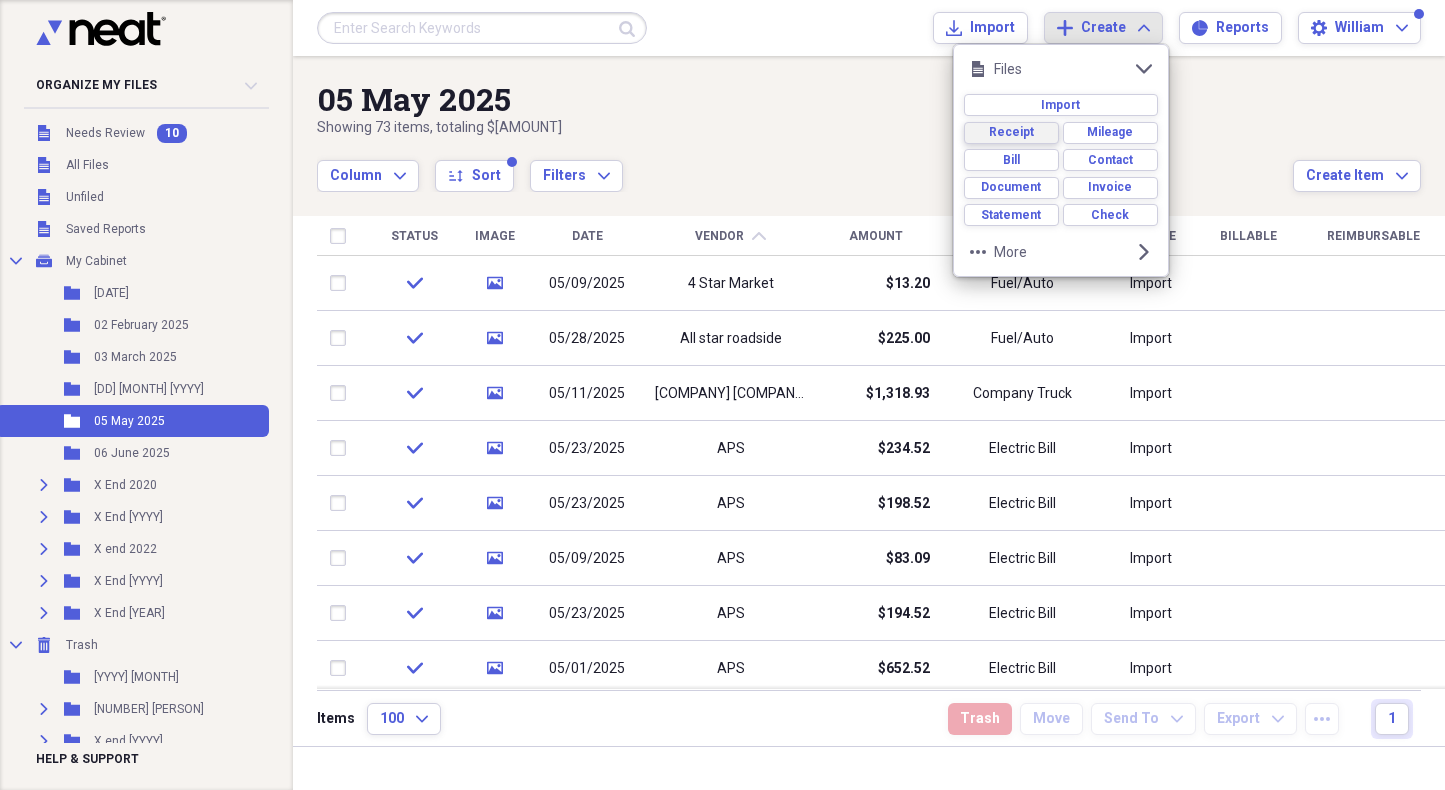 click on "Receipt" at bounding box center (1011, 132) 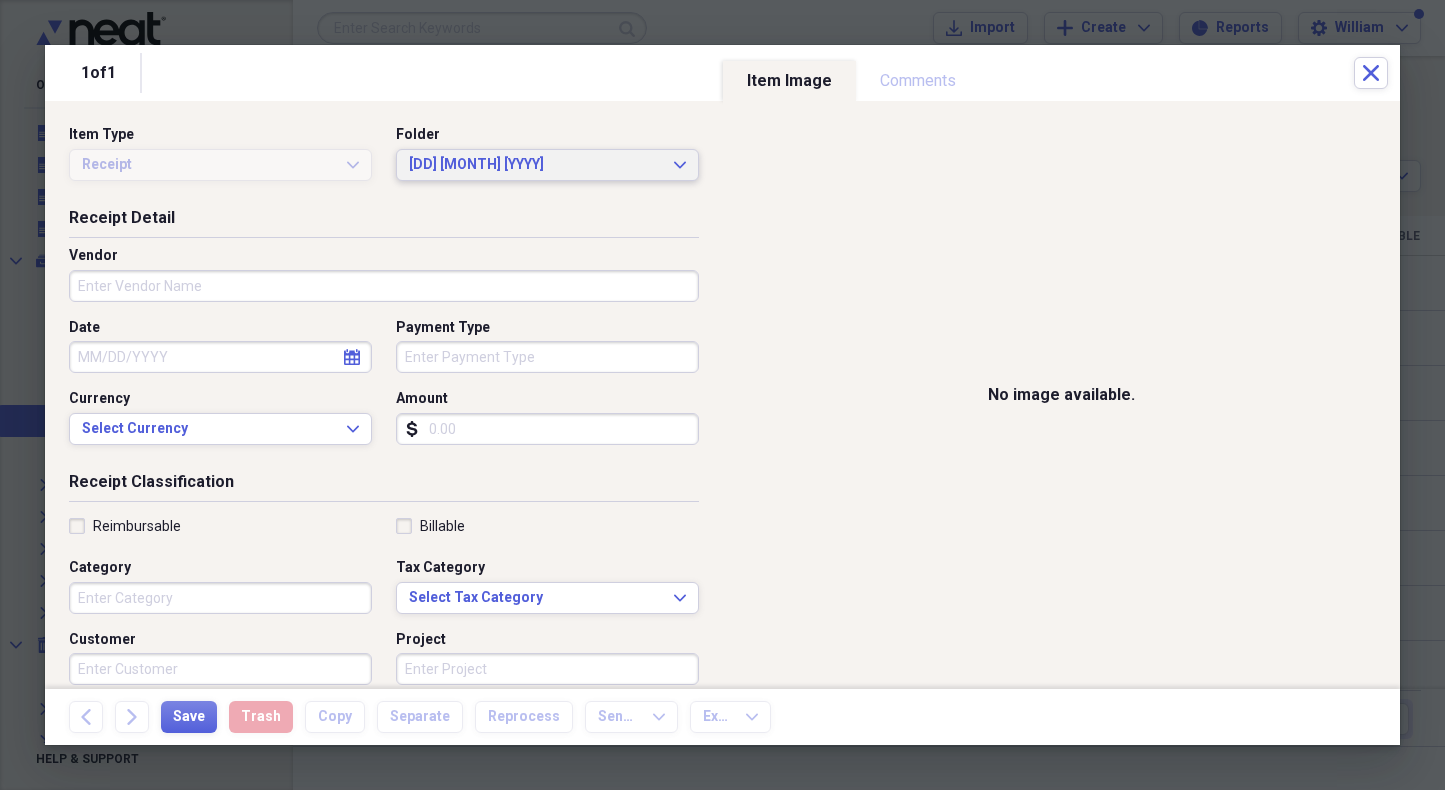 click on "[DD] [MONTH] [YYYY]" at bounding box center (535, 165) 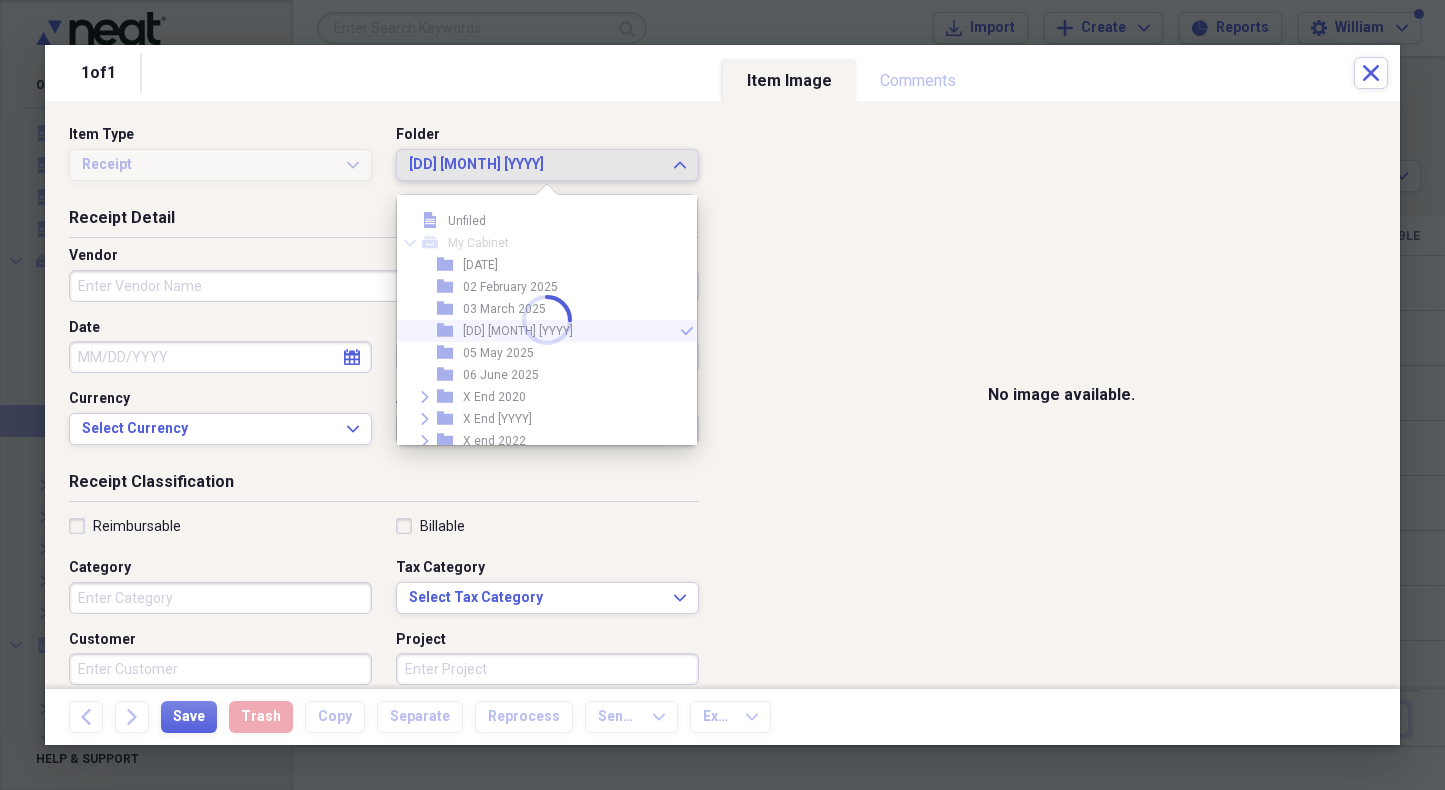 scroll, scrollTop: 11, scrollLeft: 0, axis: vertical 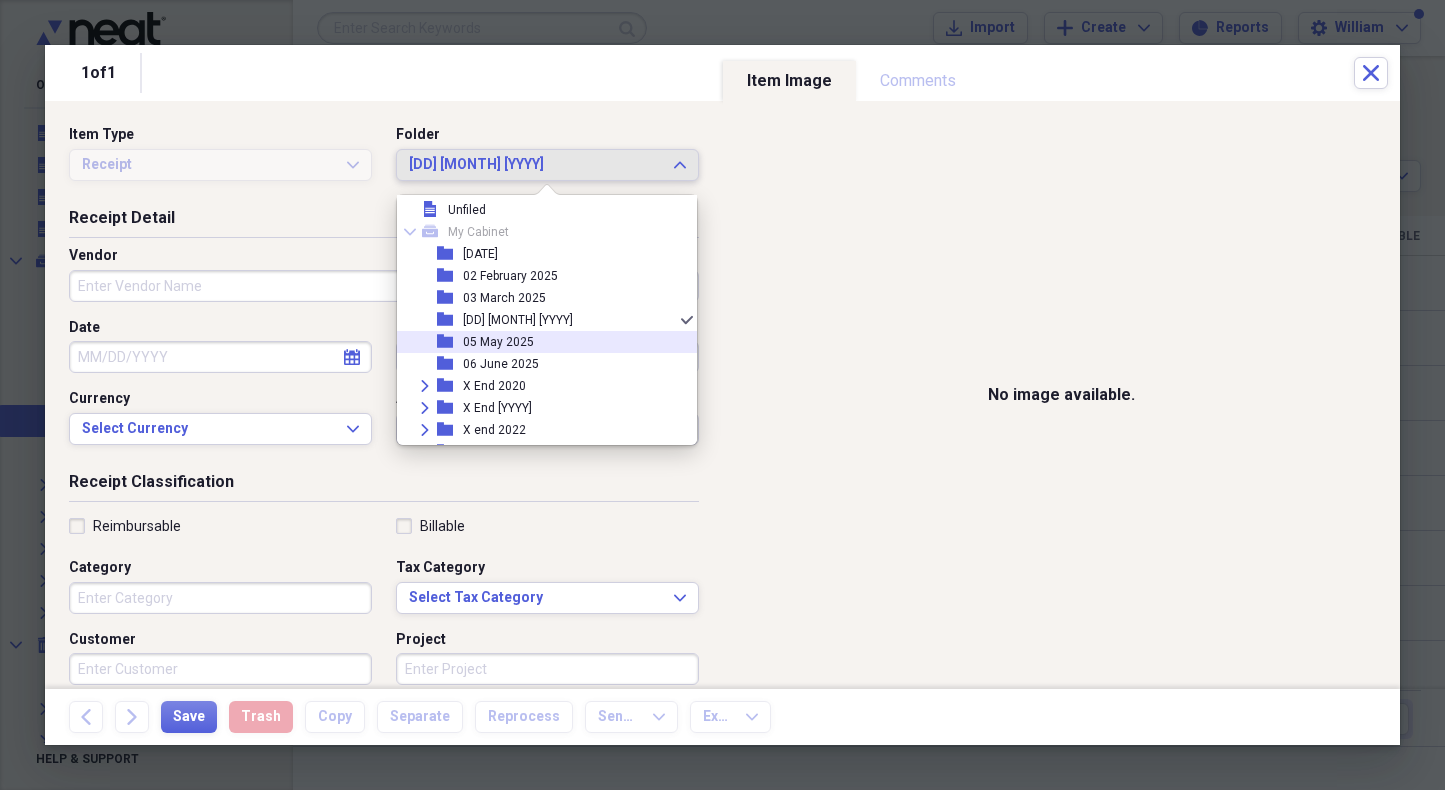 click on "05 May 2025" at bounding box center [498, 342] 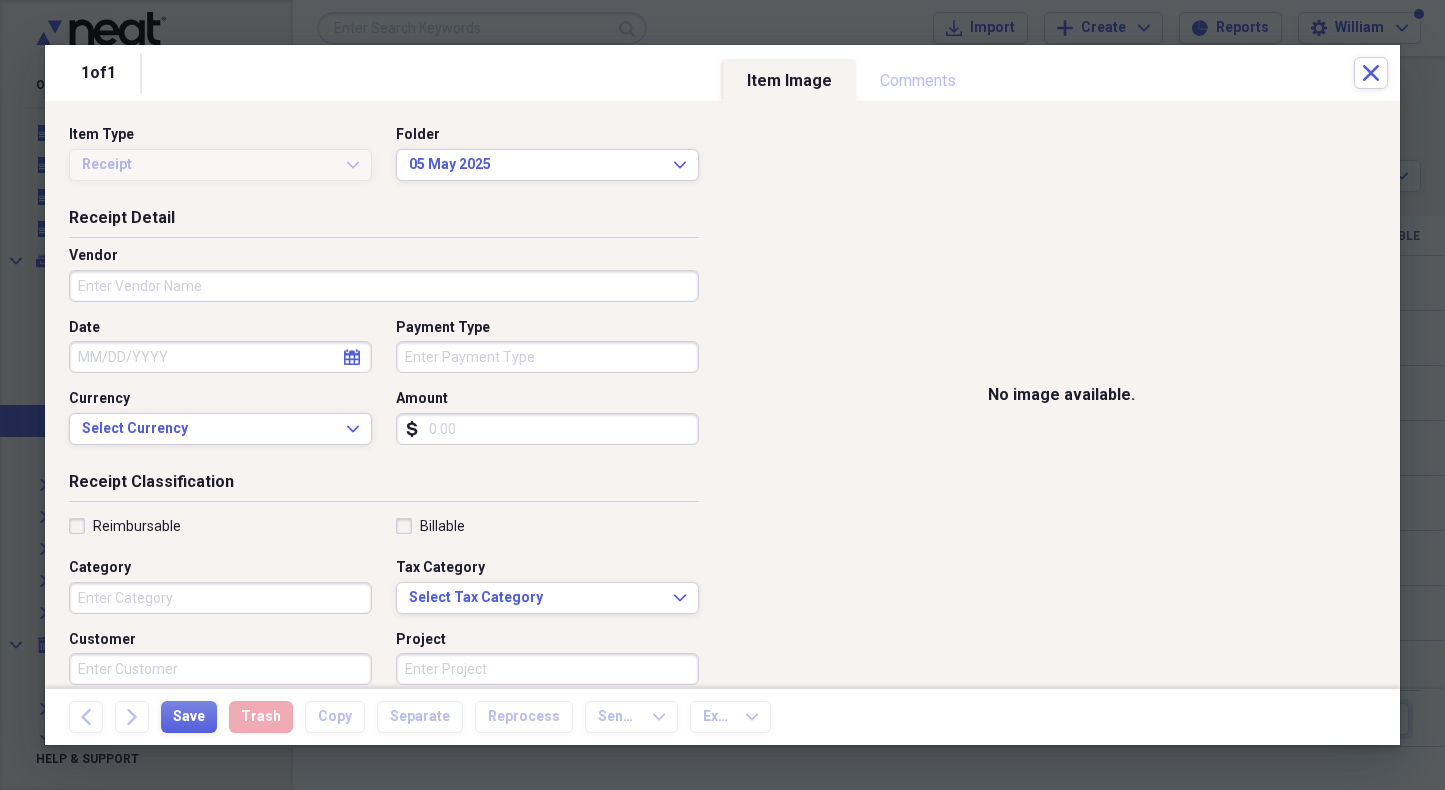 click on "Vendor" at bounding box center [384, 286] 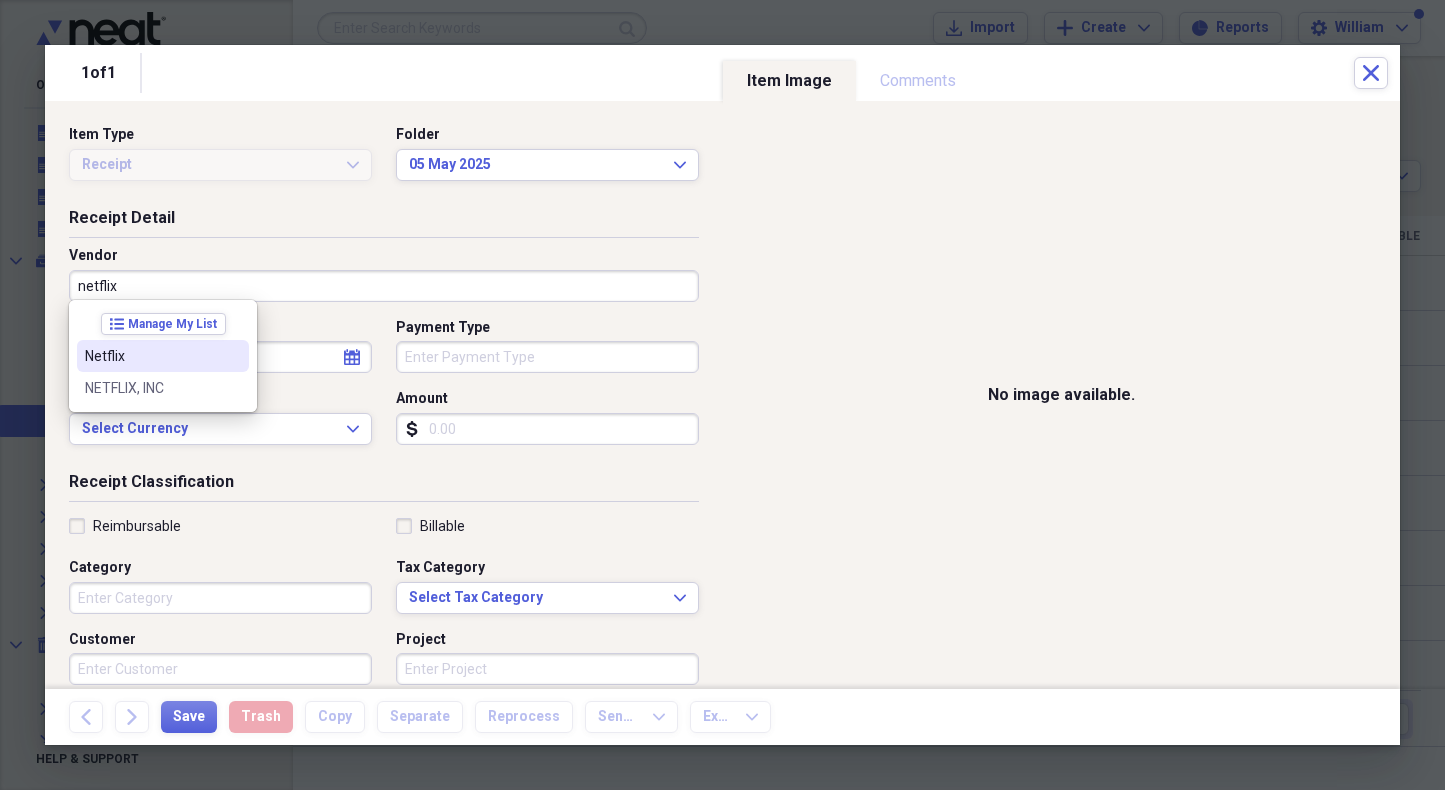 click on "Netflix" at bounding box center (151, 356) 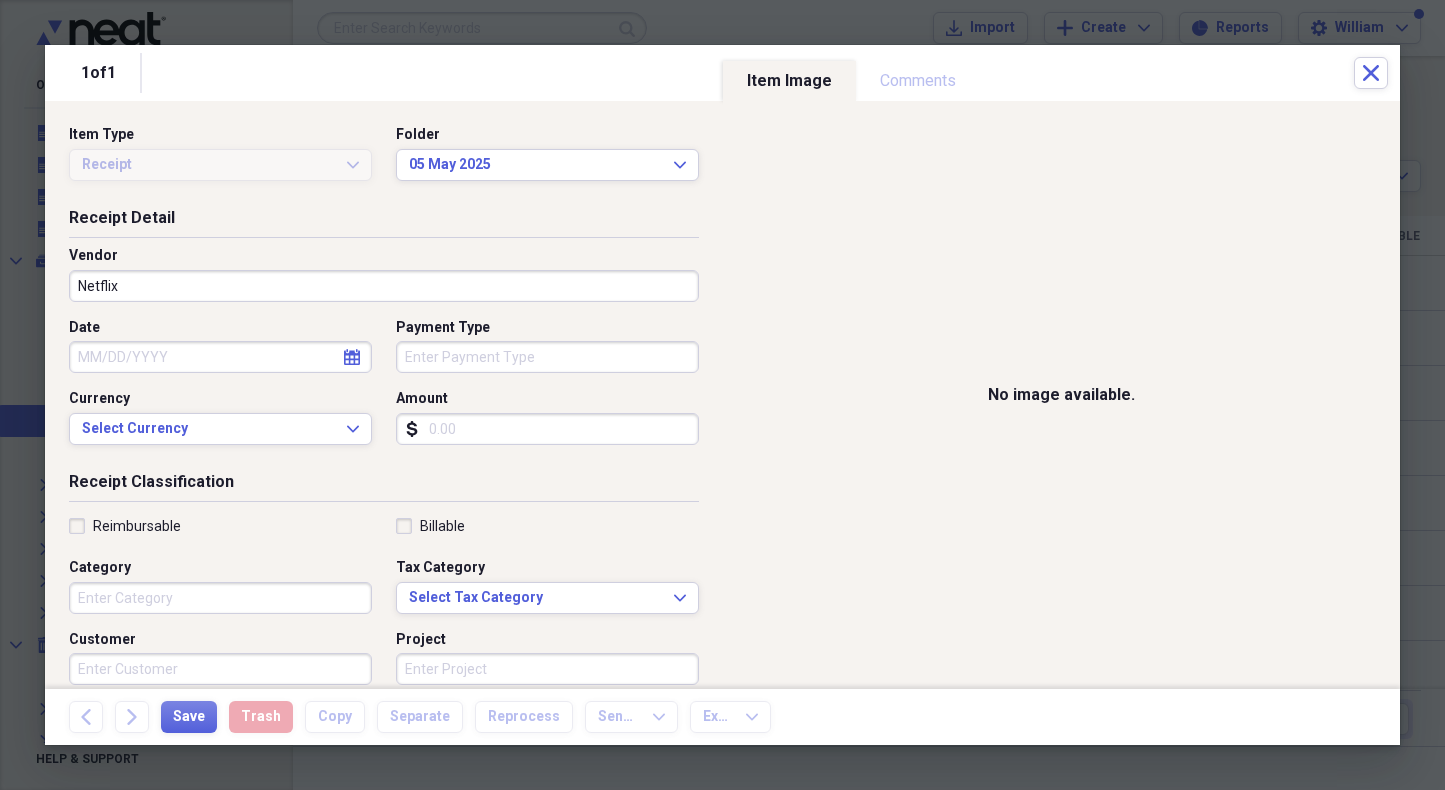 click on "Date" at bounding box center [220, 357] 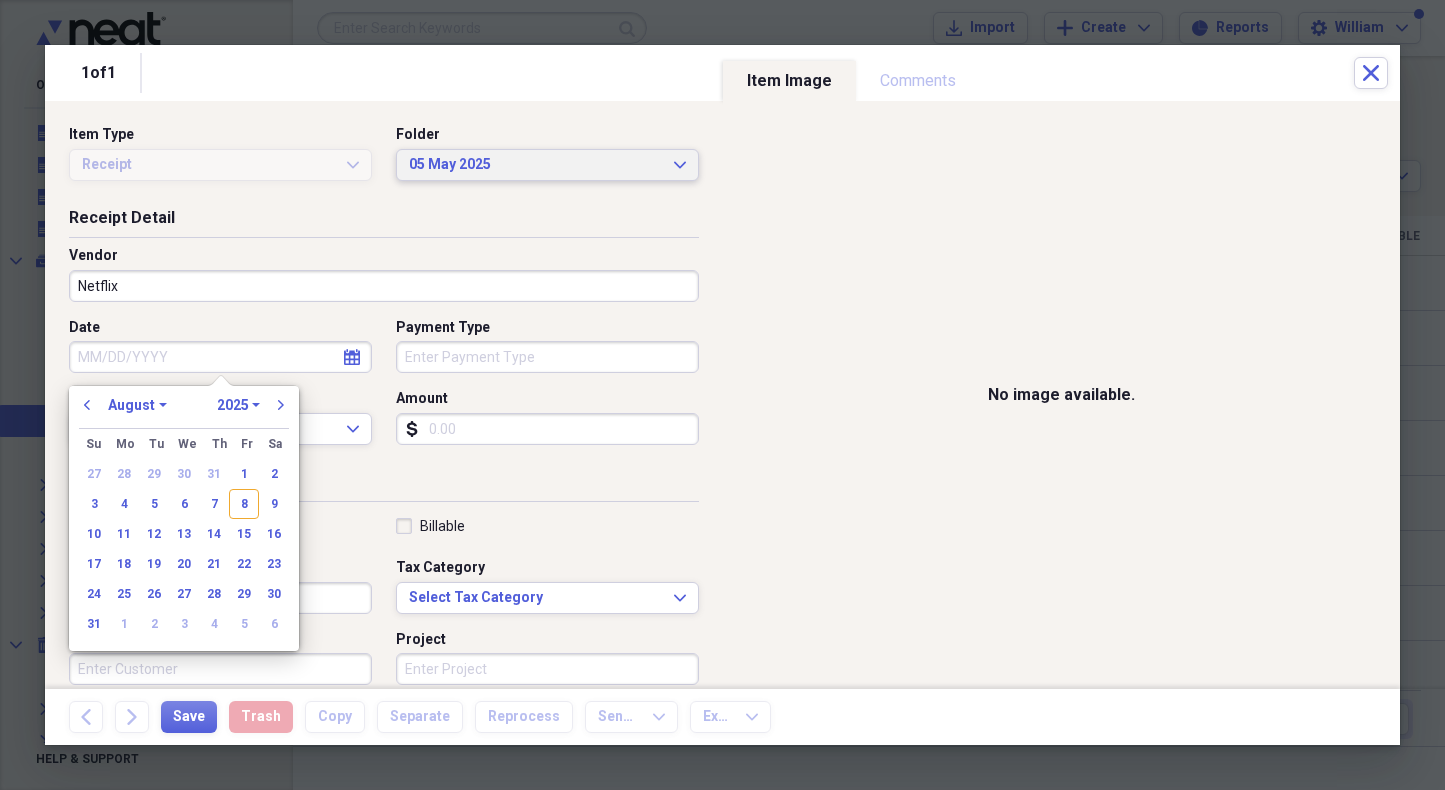 click on "05 May 2025" at bounding box center (535, 165) 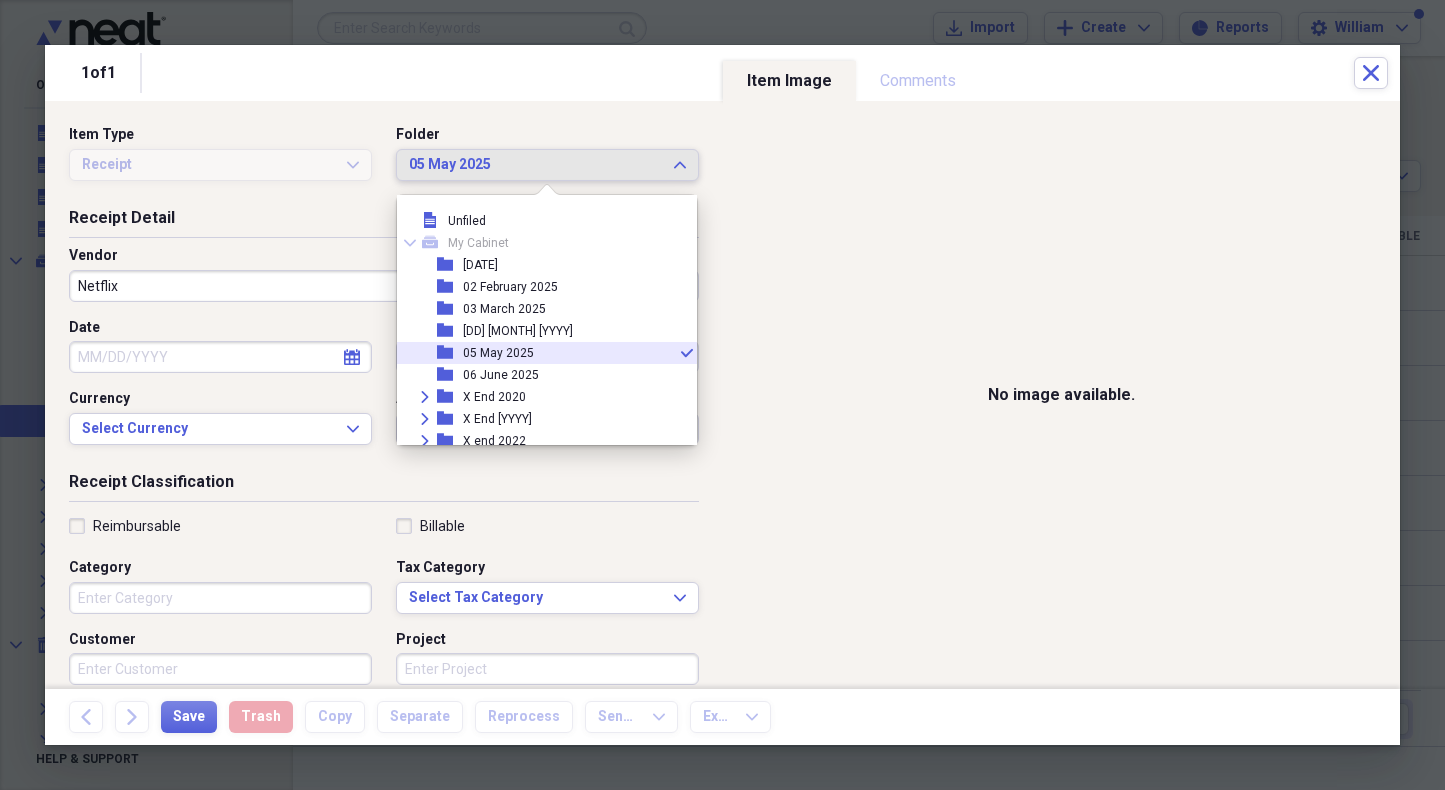 scroll, scrollTop: 33, scrollLeft: 0, axis: vertical 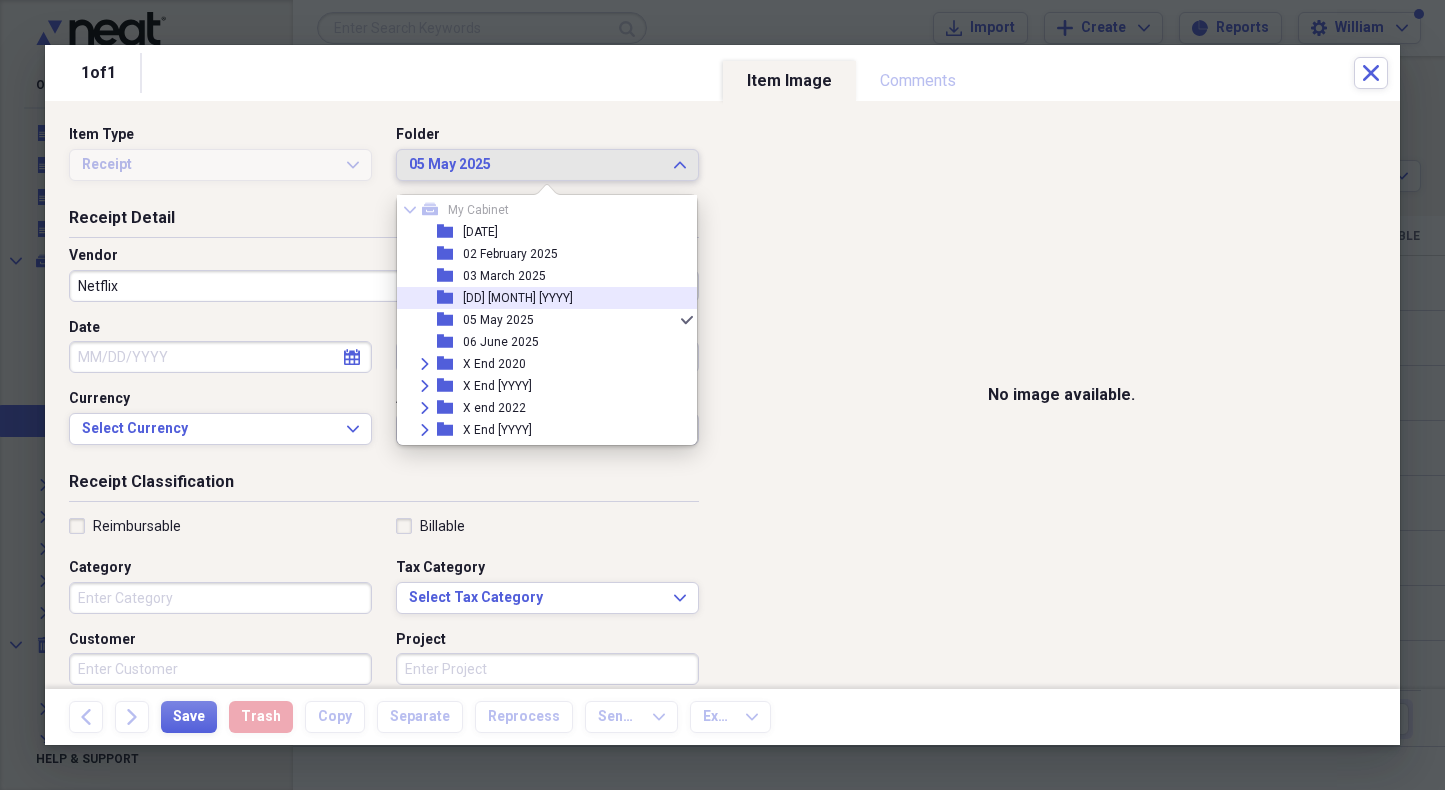 click on "[DD] [MONTH] [YYYY]" at bounding box center (518, 298) 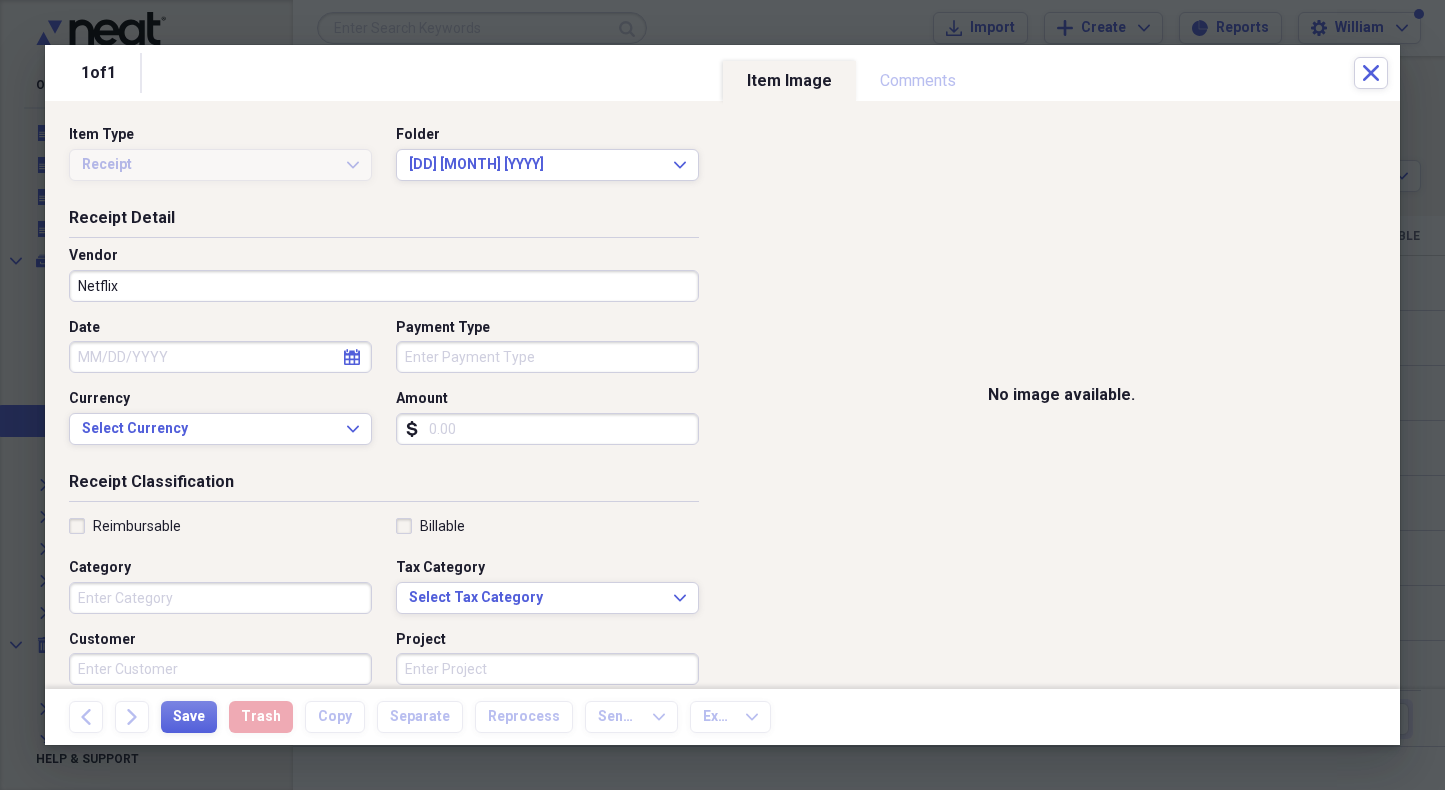 select on "7" 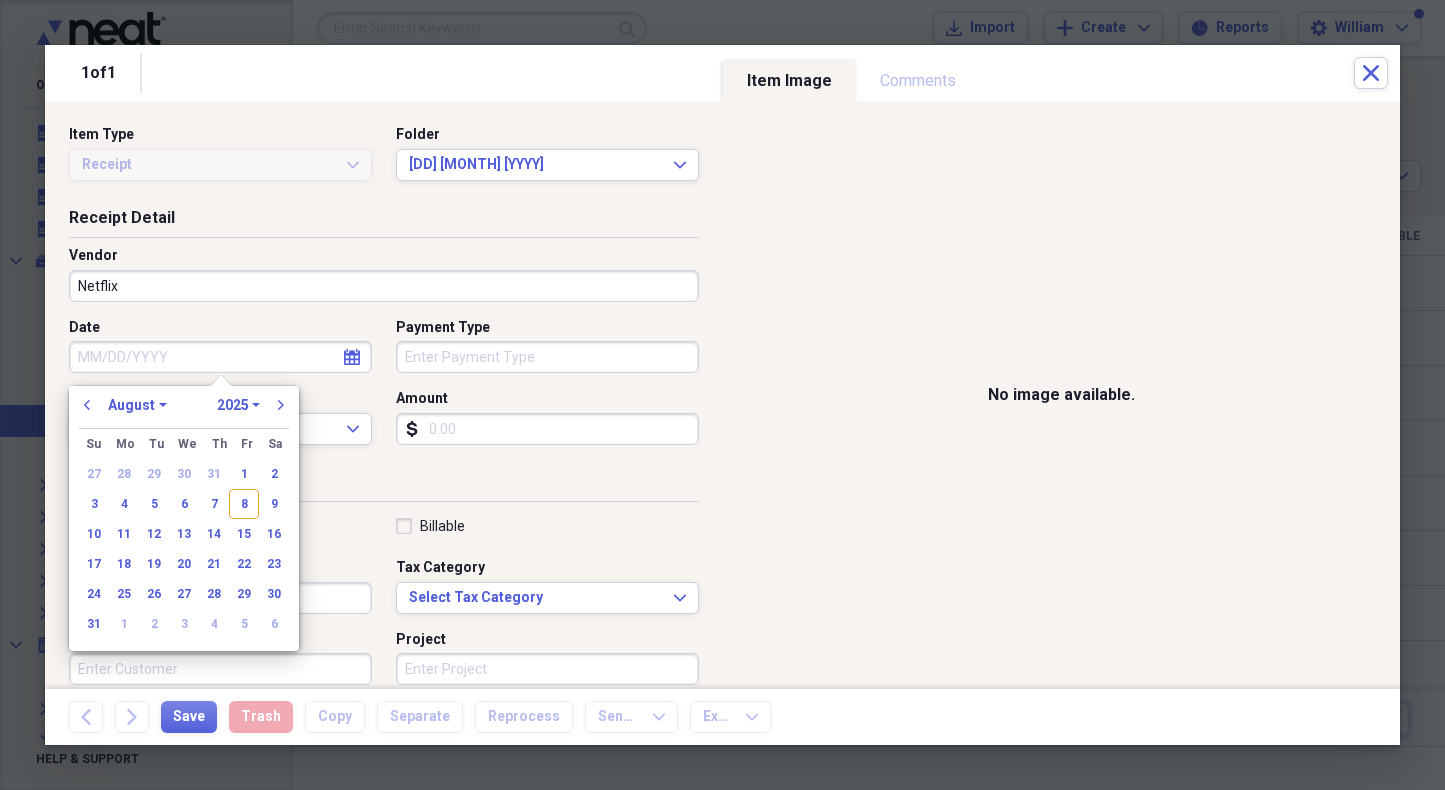 click on "Date" at bounding box center [220, 357] 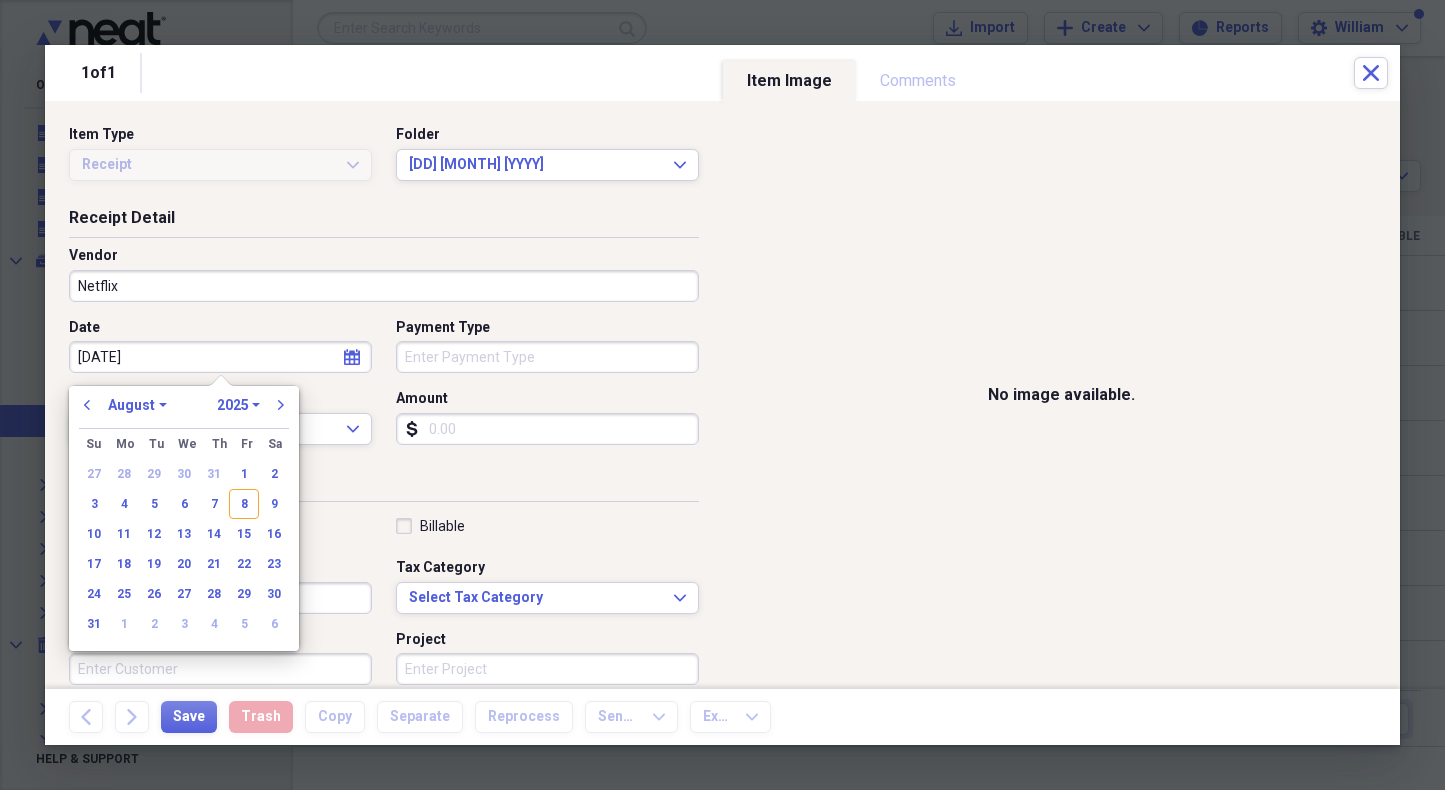 type on "[DATE]" 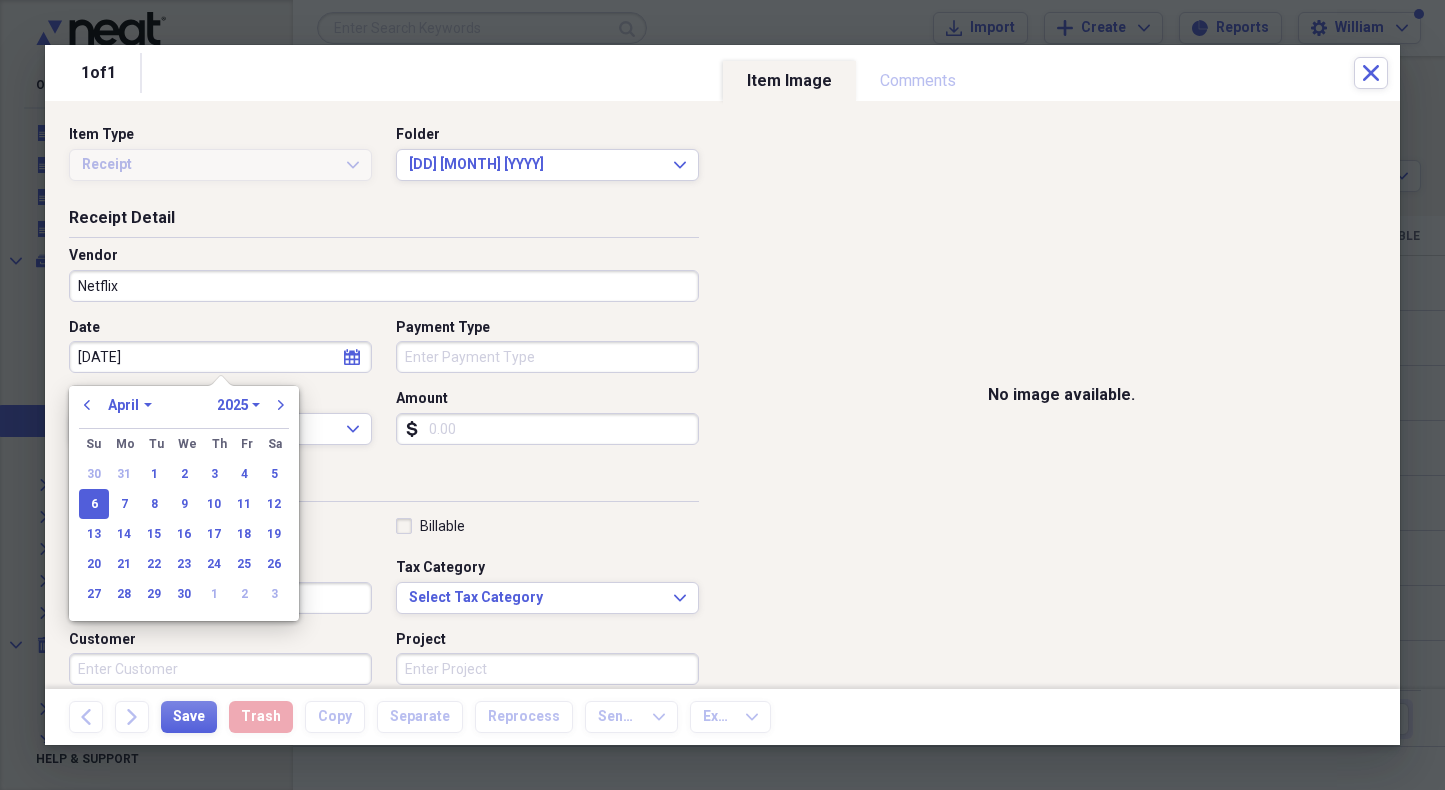 type on "04/06/2025" 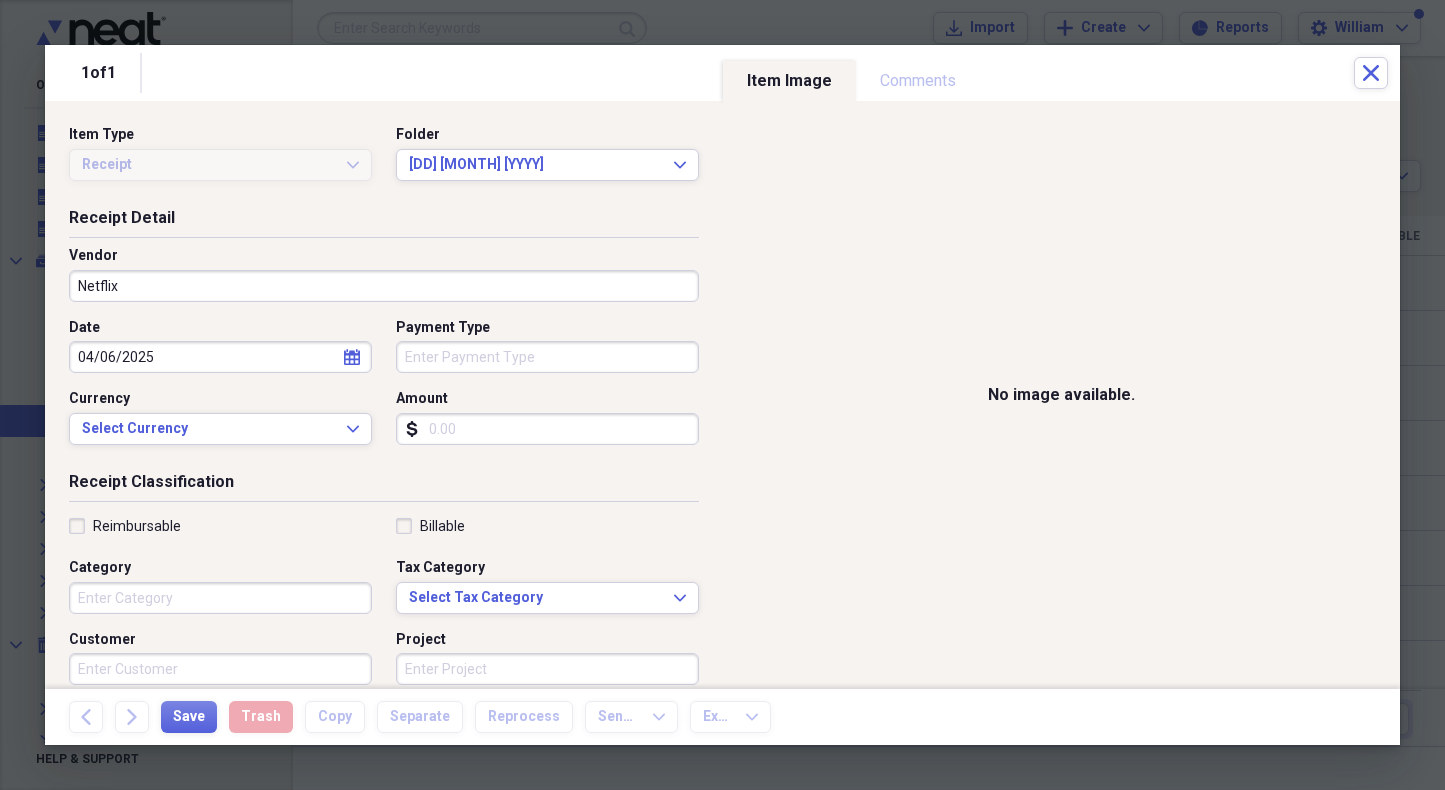 click on "Amount" at bounding box center [547, 429] 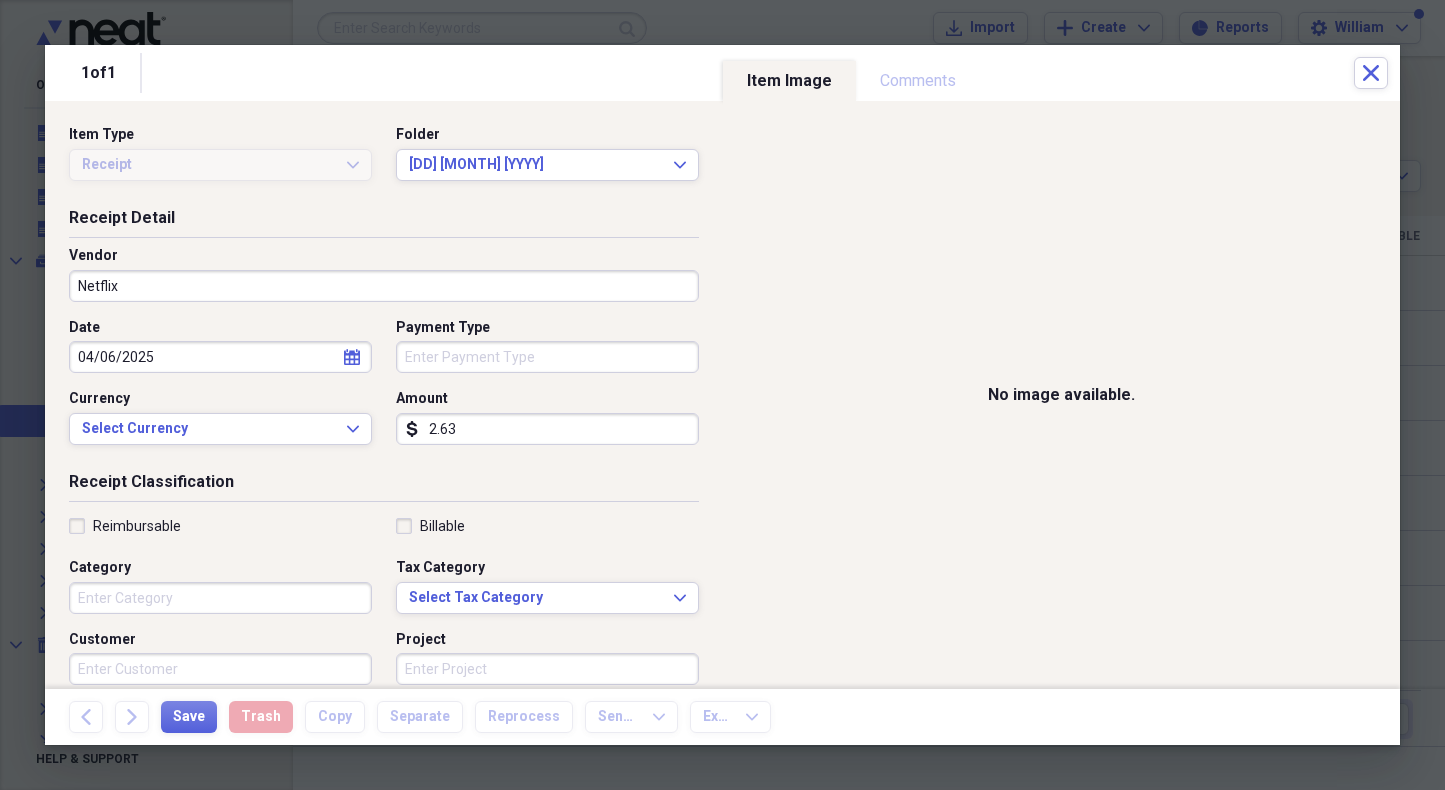 type on "26.31" 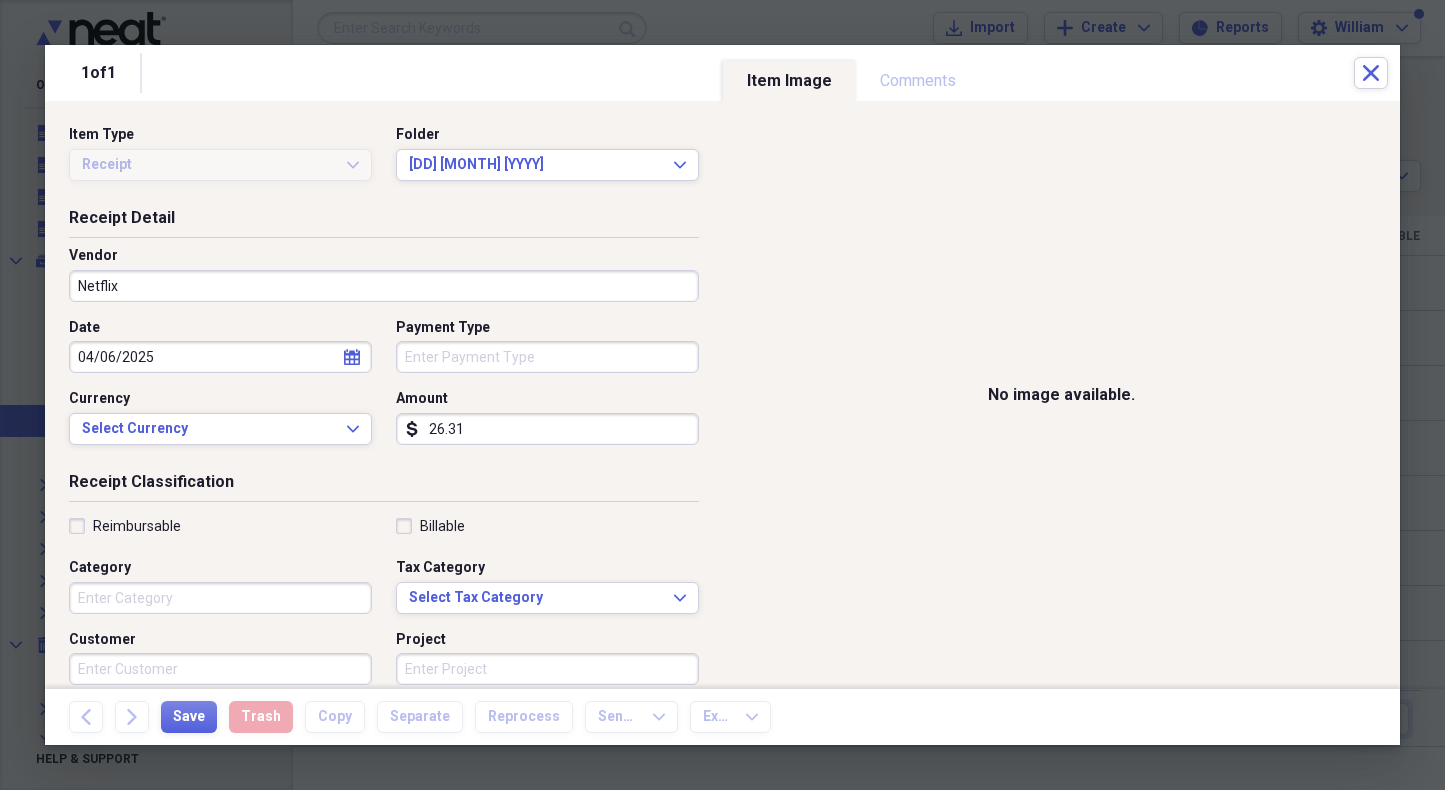 click on "Category" at bounding box center [220, 598] 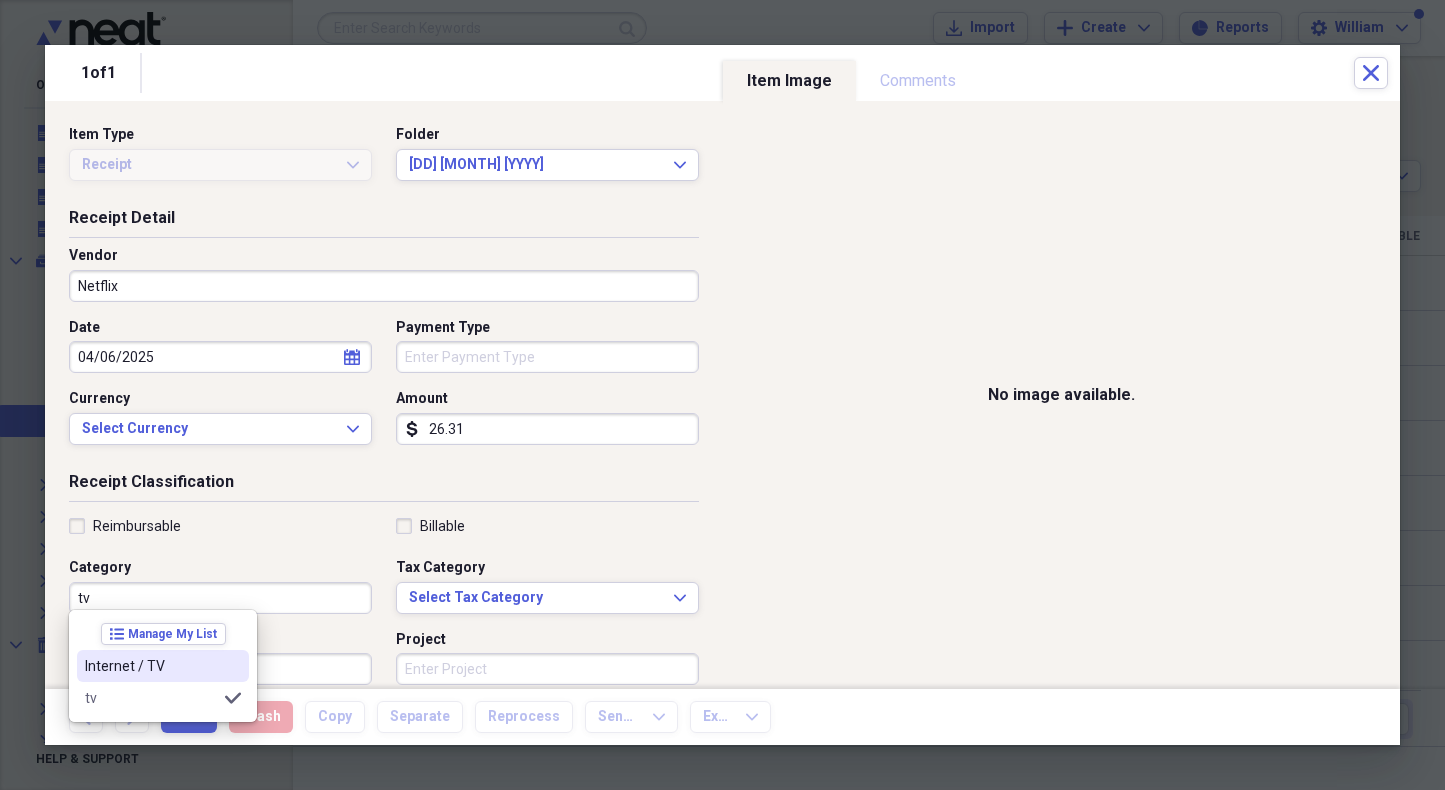 click on "Internet / TV" at bounding box center [151, 666] 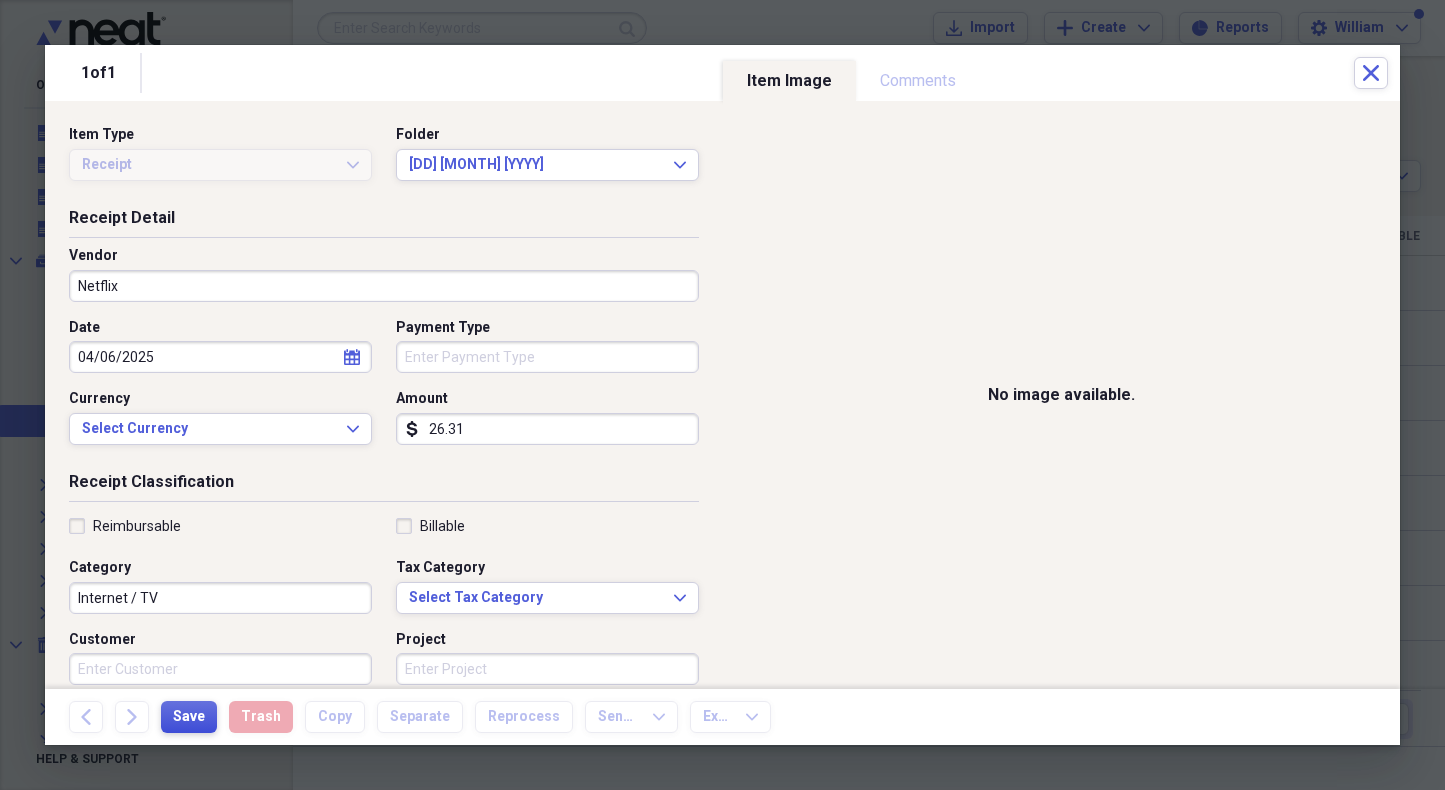 click on "Save" at bounding box center (189, 717) 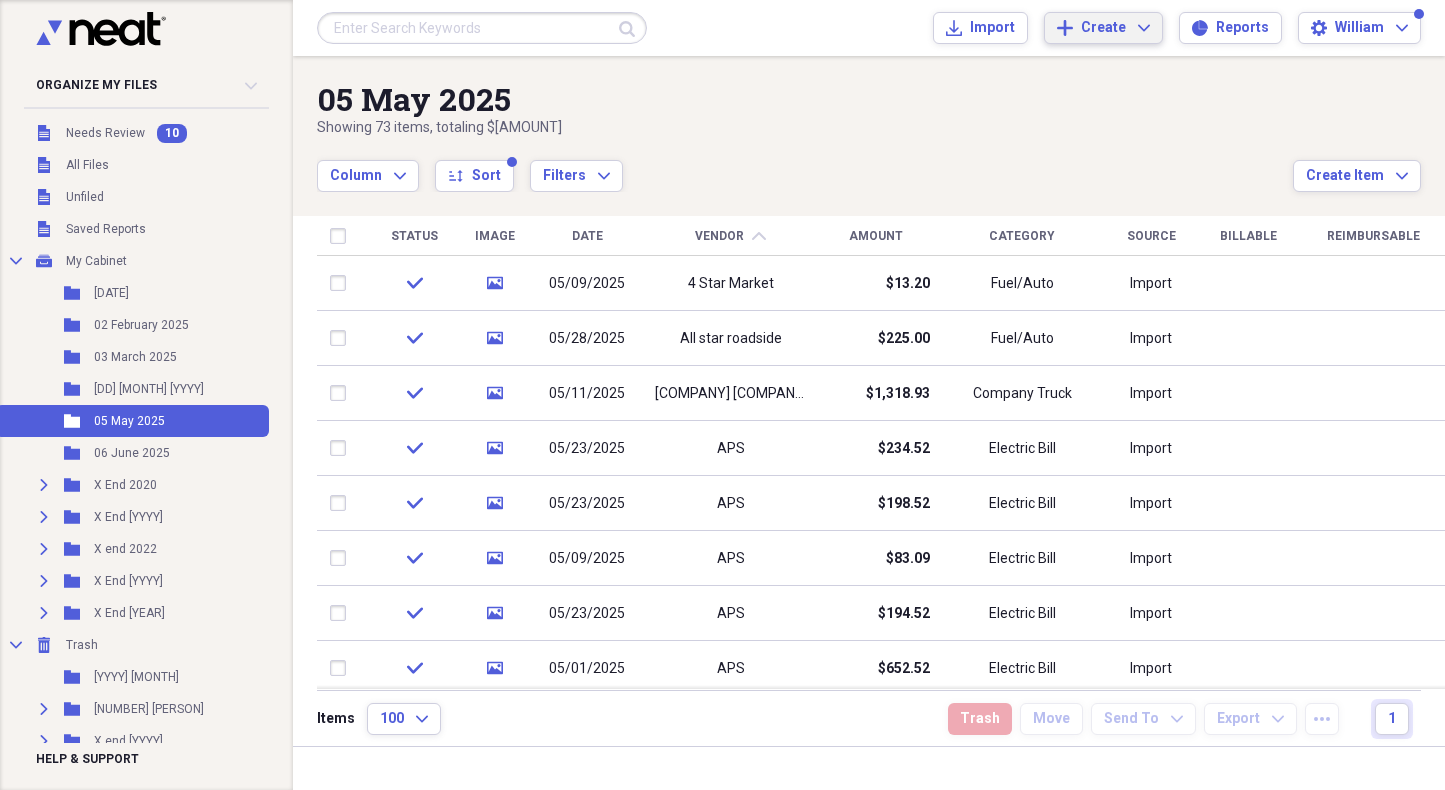 click on "Create" at bounding box center [1103, 28] 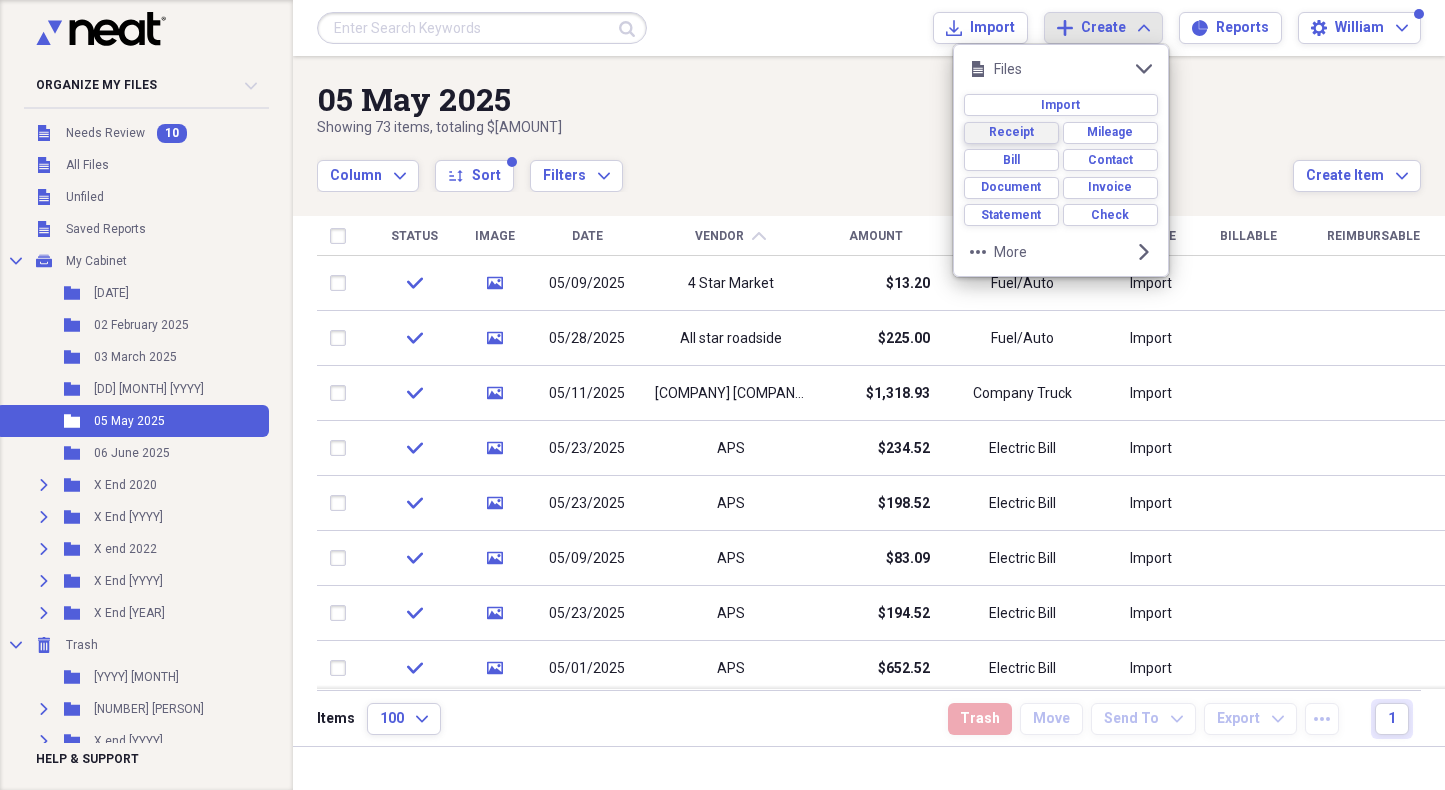 click on "Receipt" at bounding box center (1011, 133) 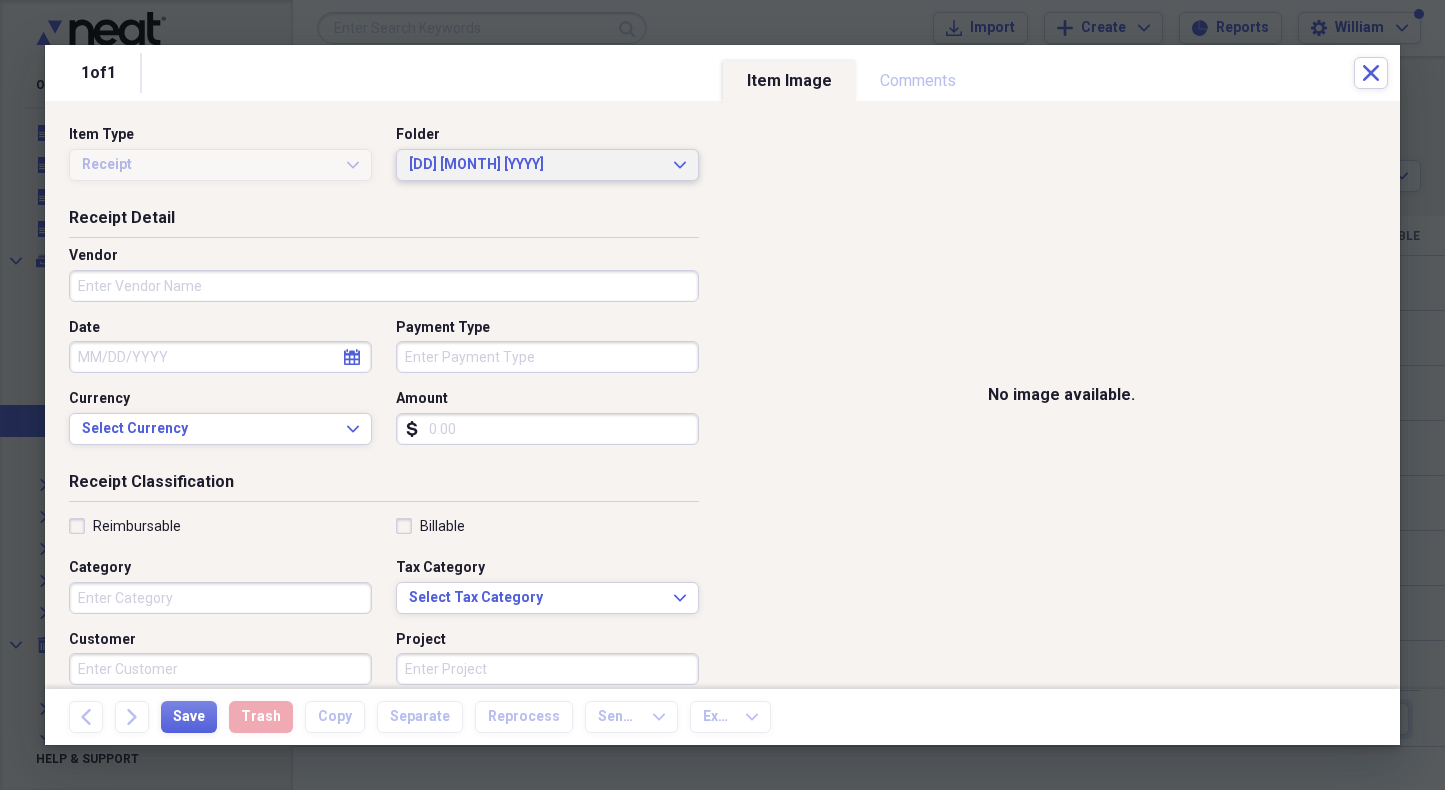 click on "[DD] [MONTH] [YYYY]" at bounding box center (535, 165) 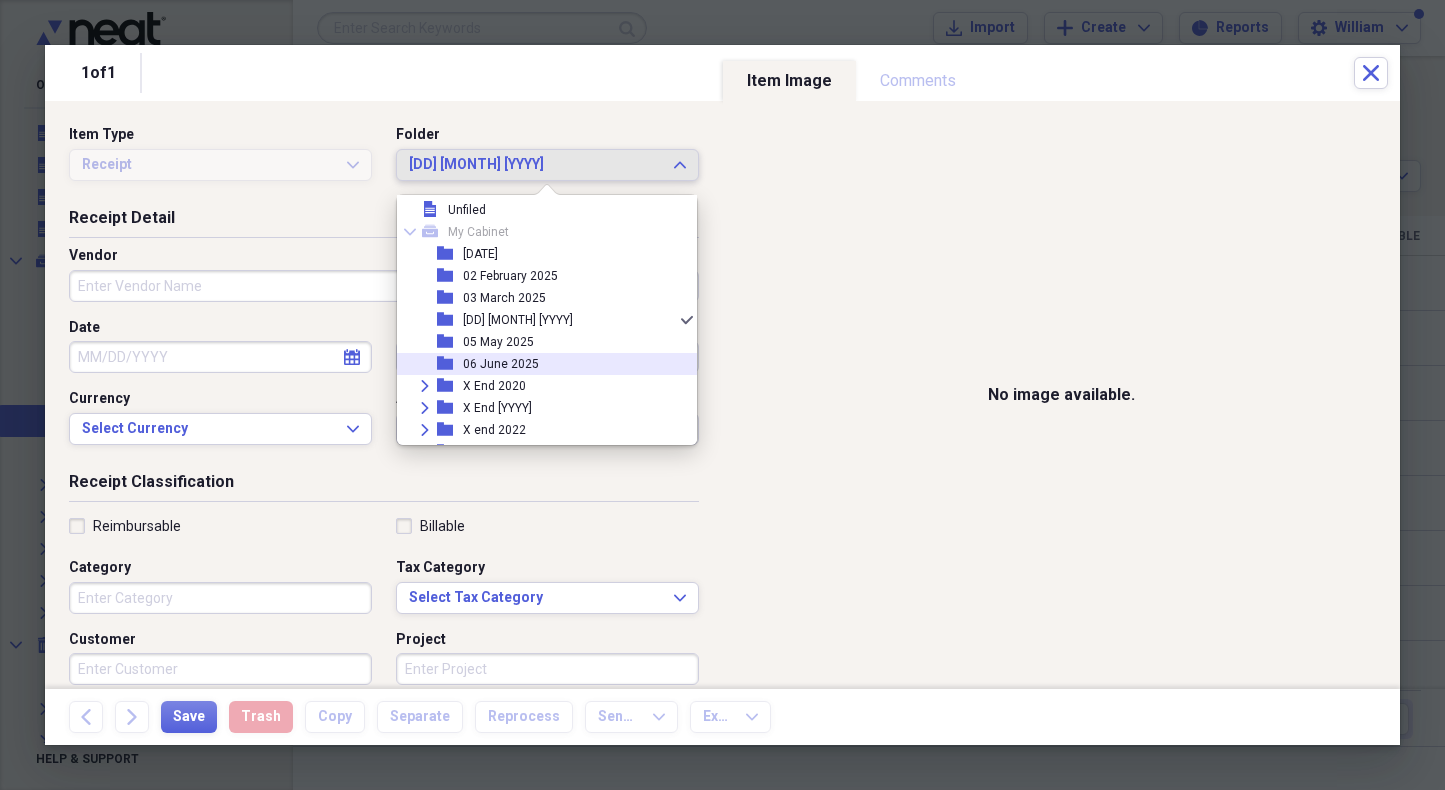 scroll, scrollTop: 33, scrollLeft: 0, axis: vertical 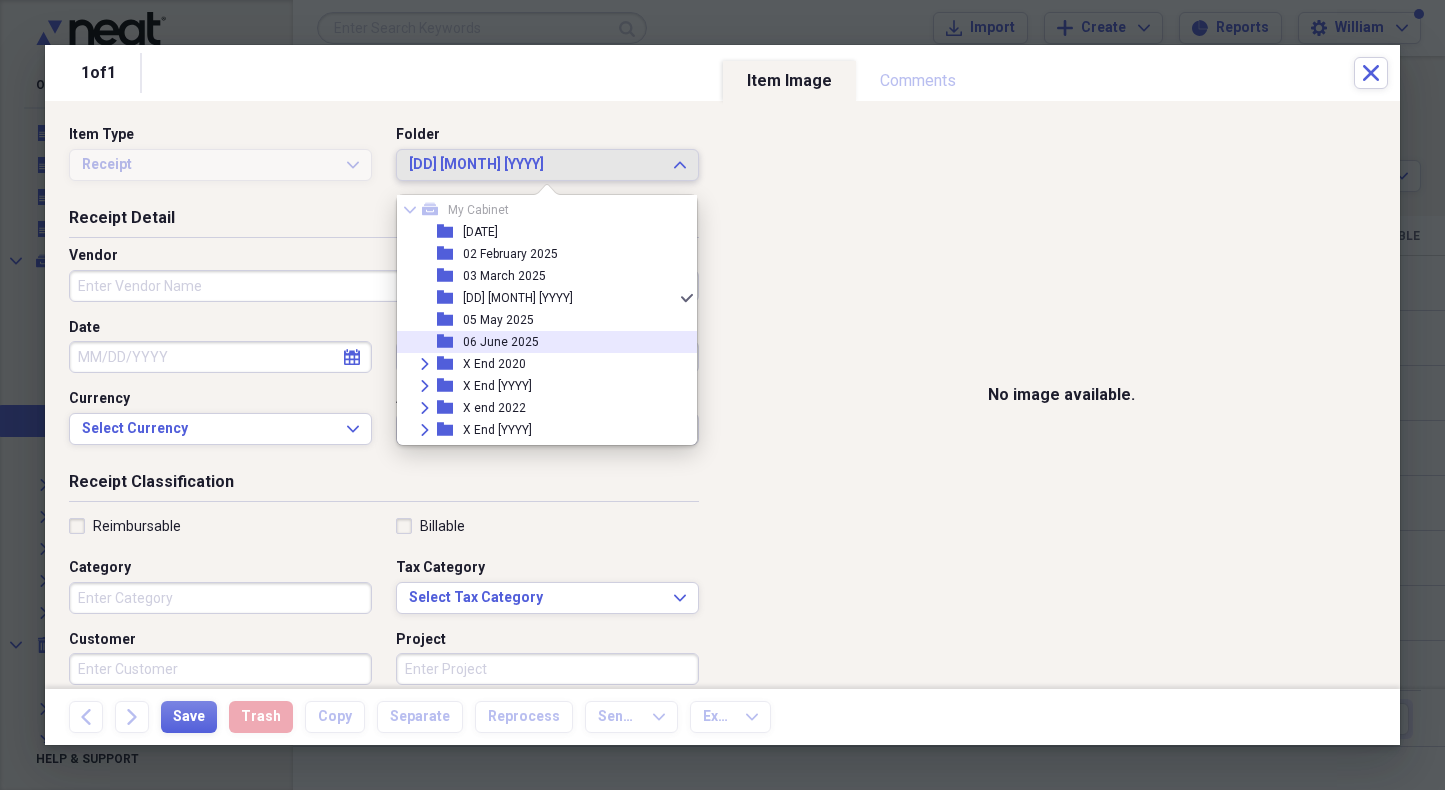 click on "06 June 2025" at bounding box center [501, 342] 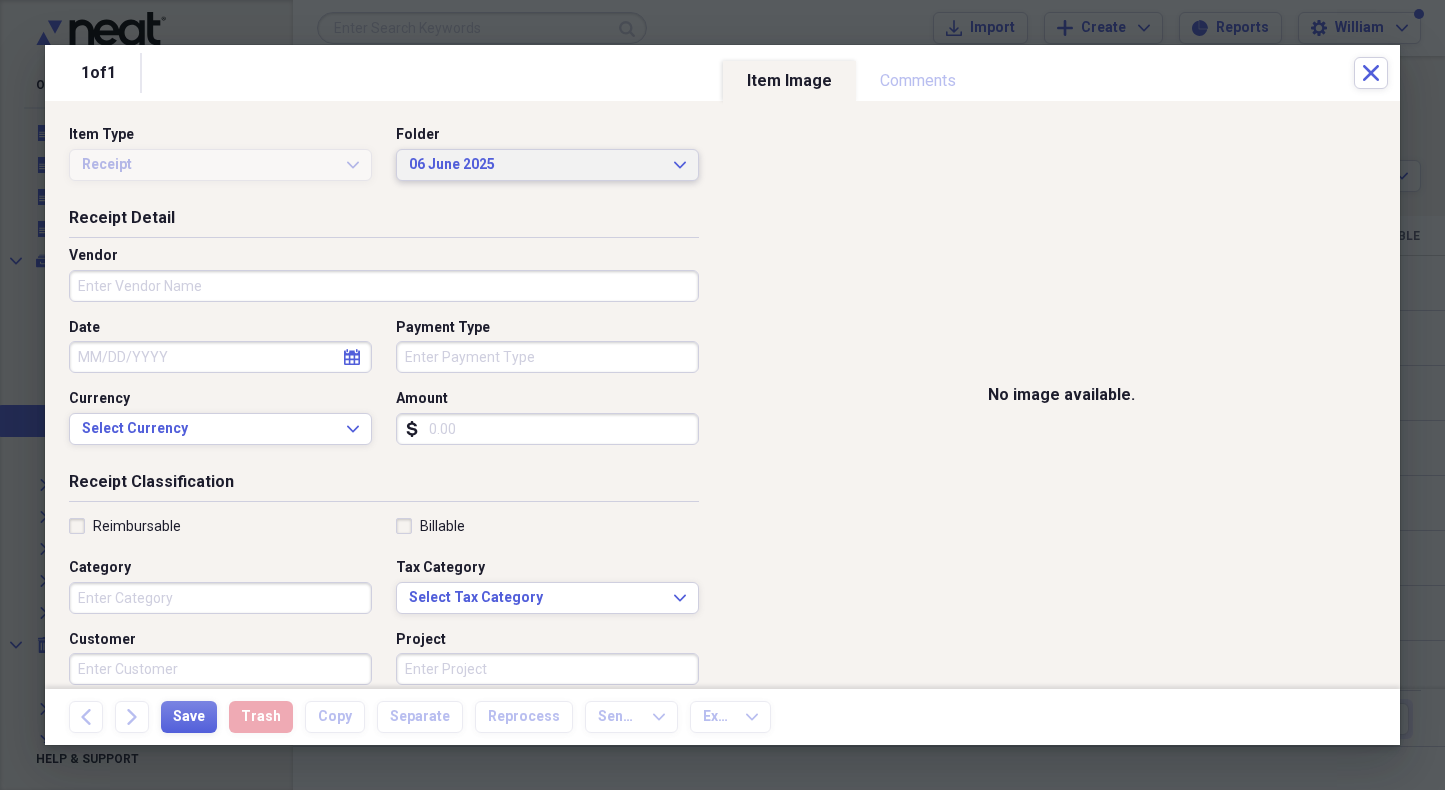 click on "06 June 2025" at bounding box center (535, 165) 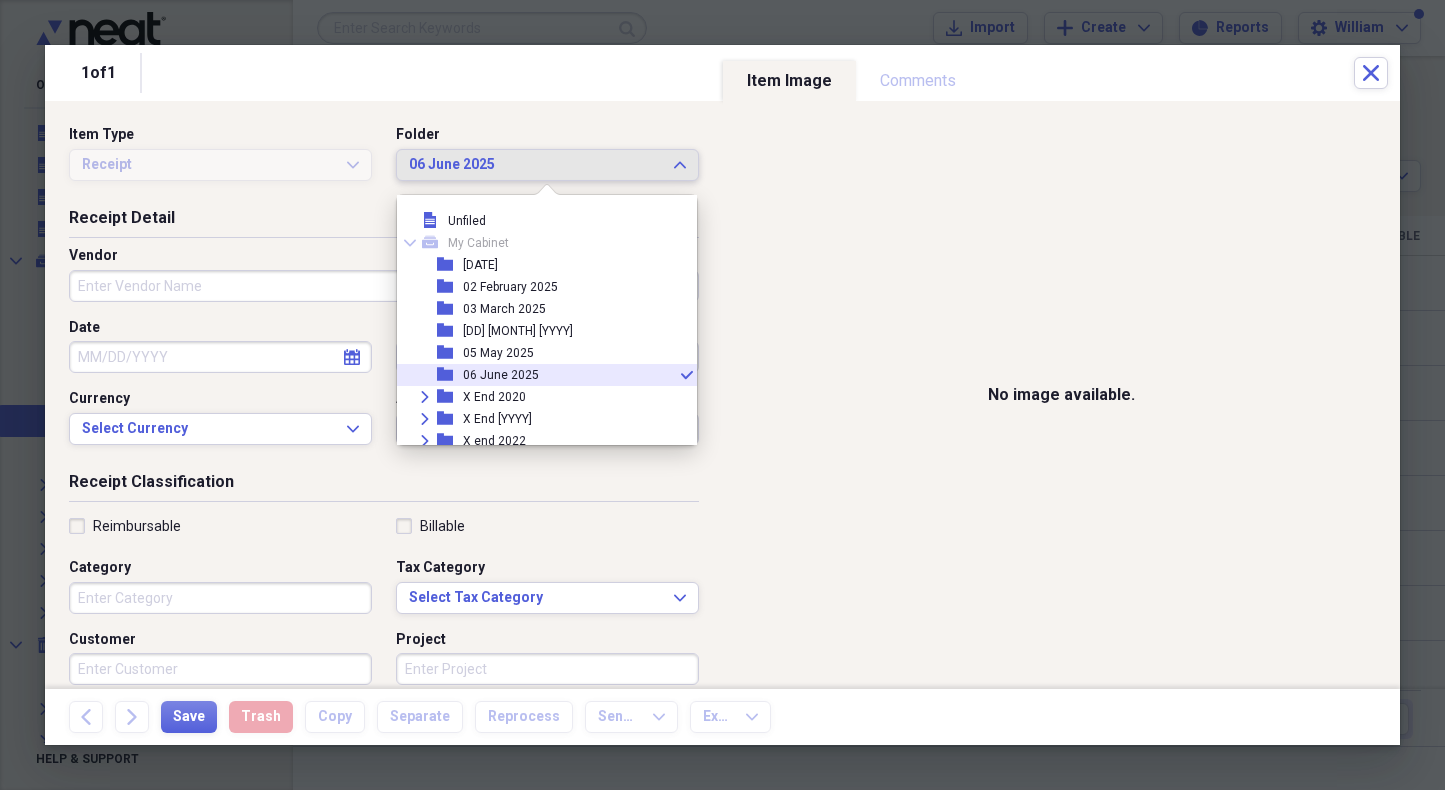 scroll, scrollTop: 55, scrollLeft: 0, axis: vertical 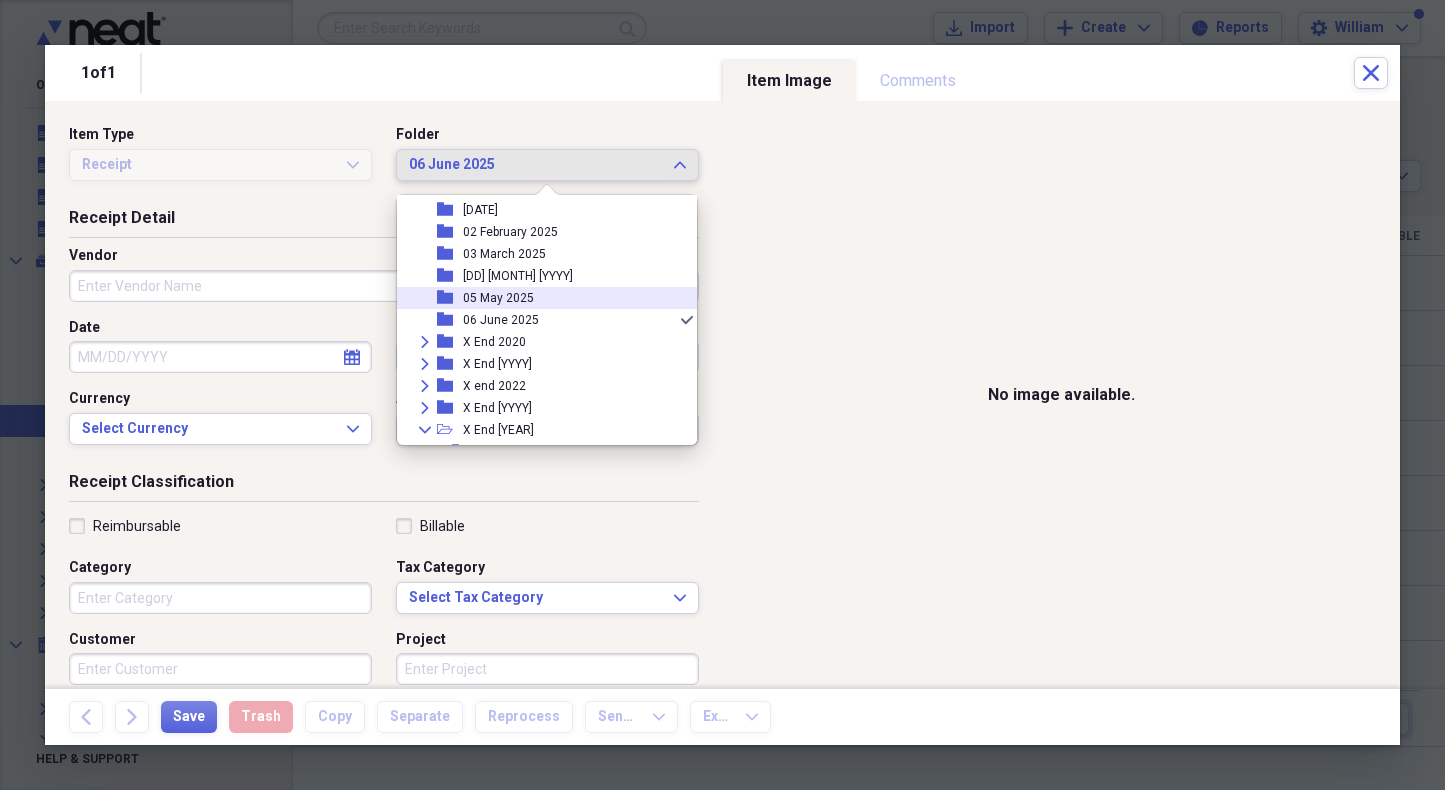 click on "05 May 2025" at bounding box center (498, 298) 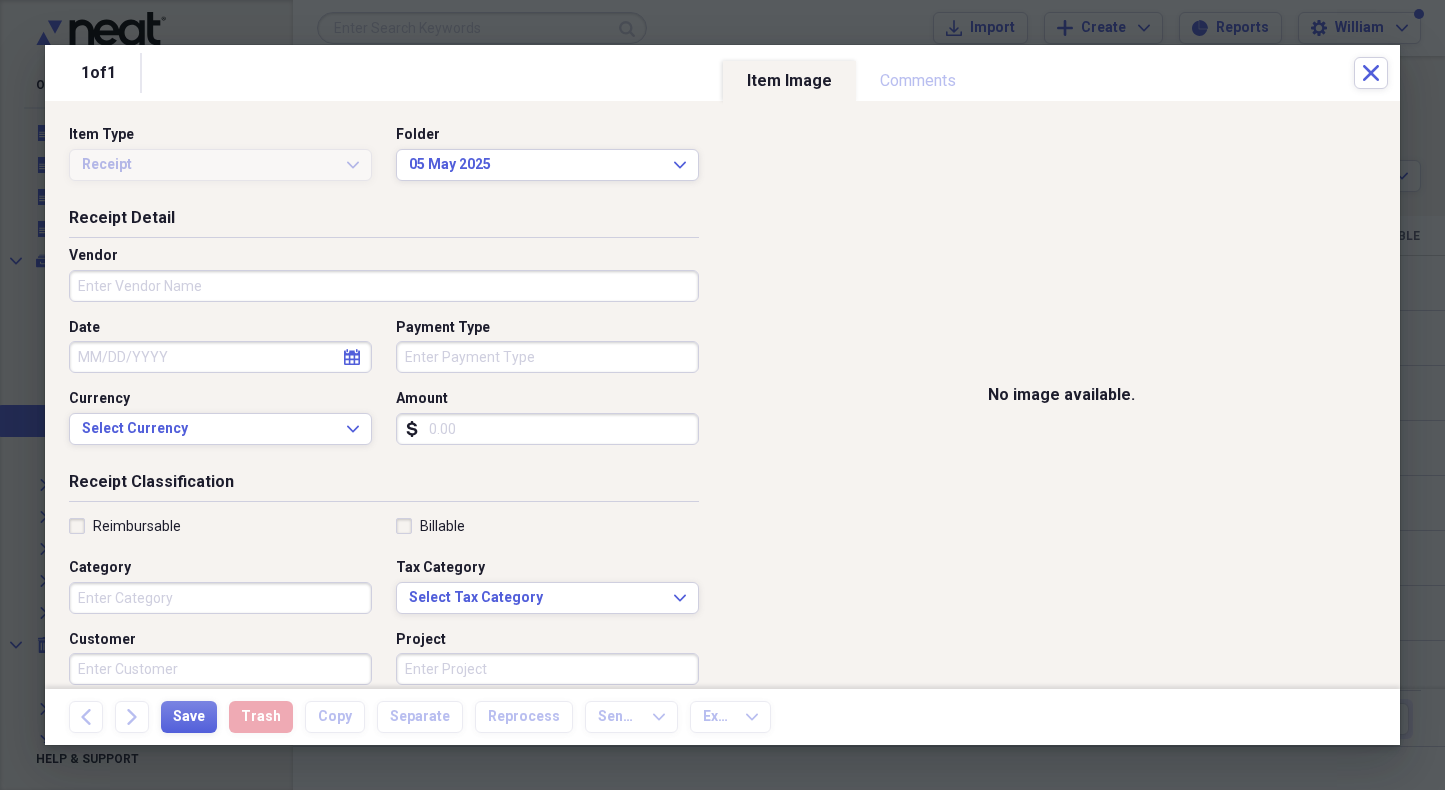 click on "Vendor" at bounding box center [384, 286] 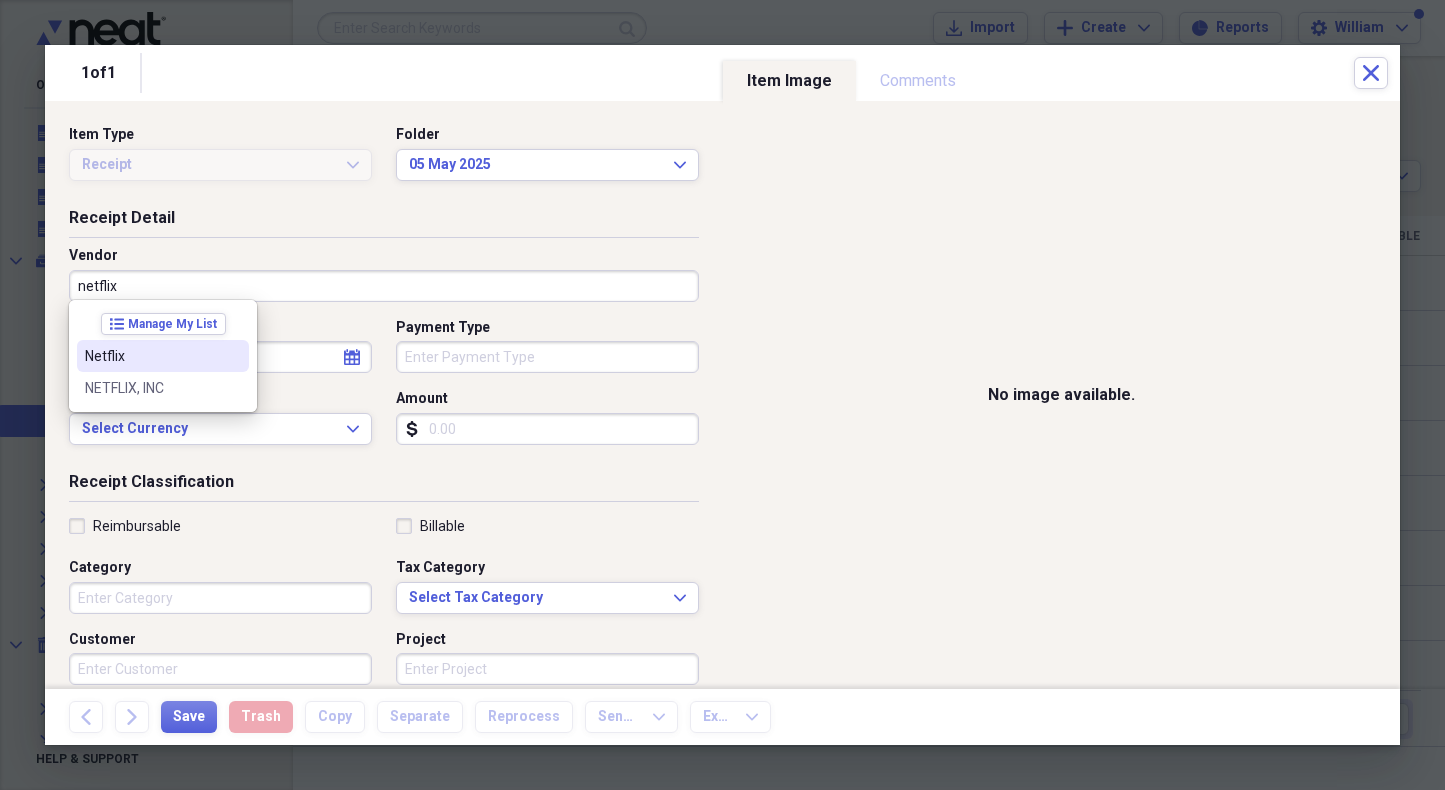 click on "Netflix" at bounding box center (151, 356) 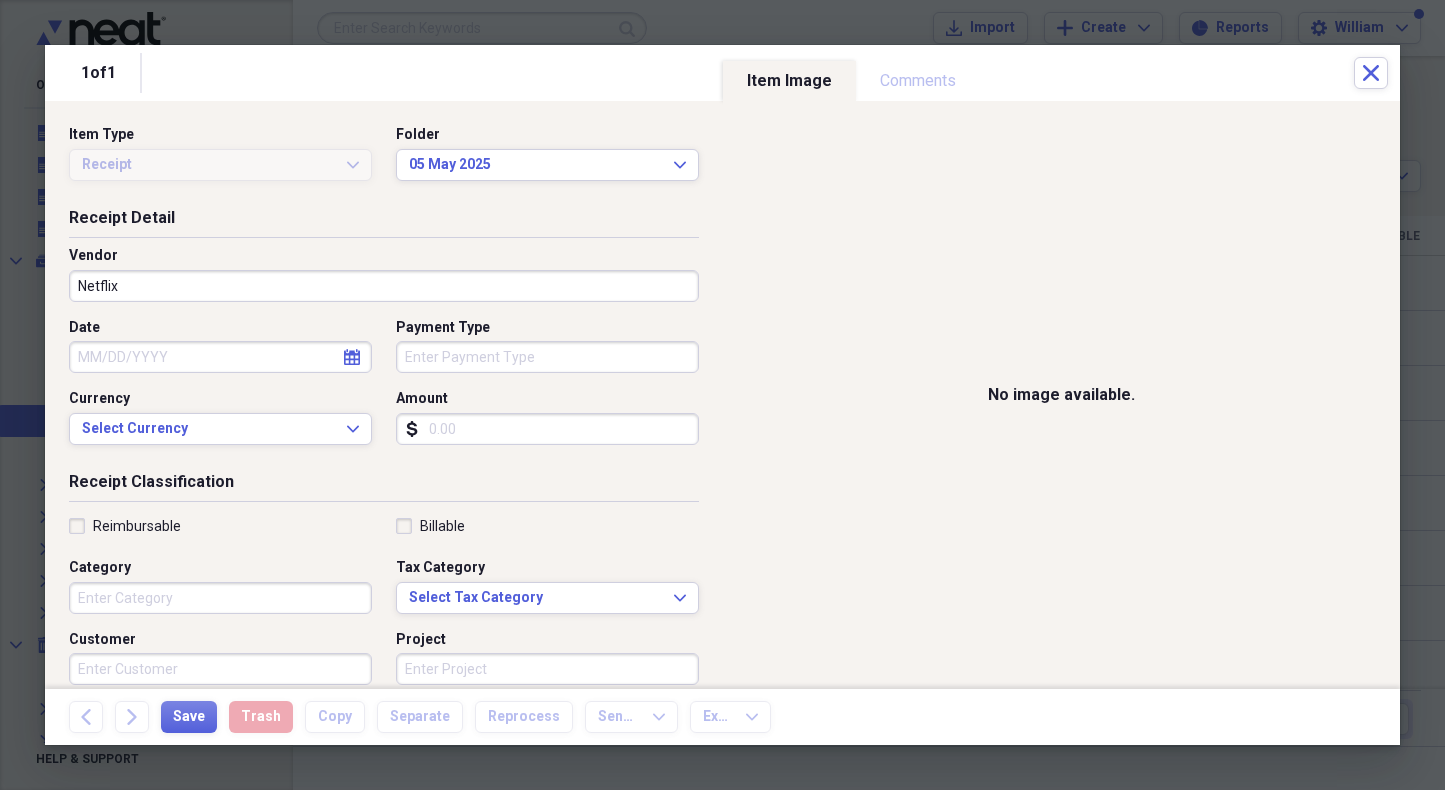 select on "7" 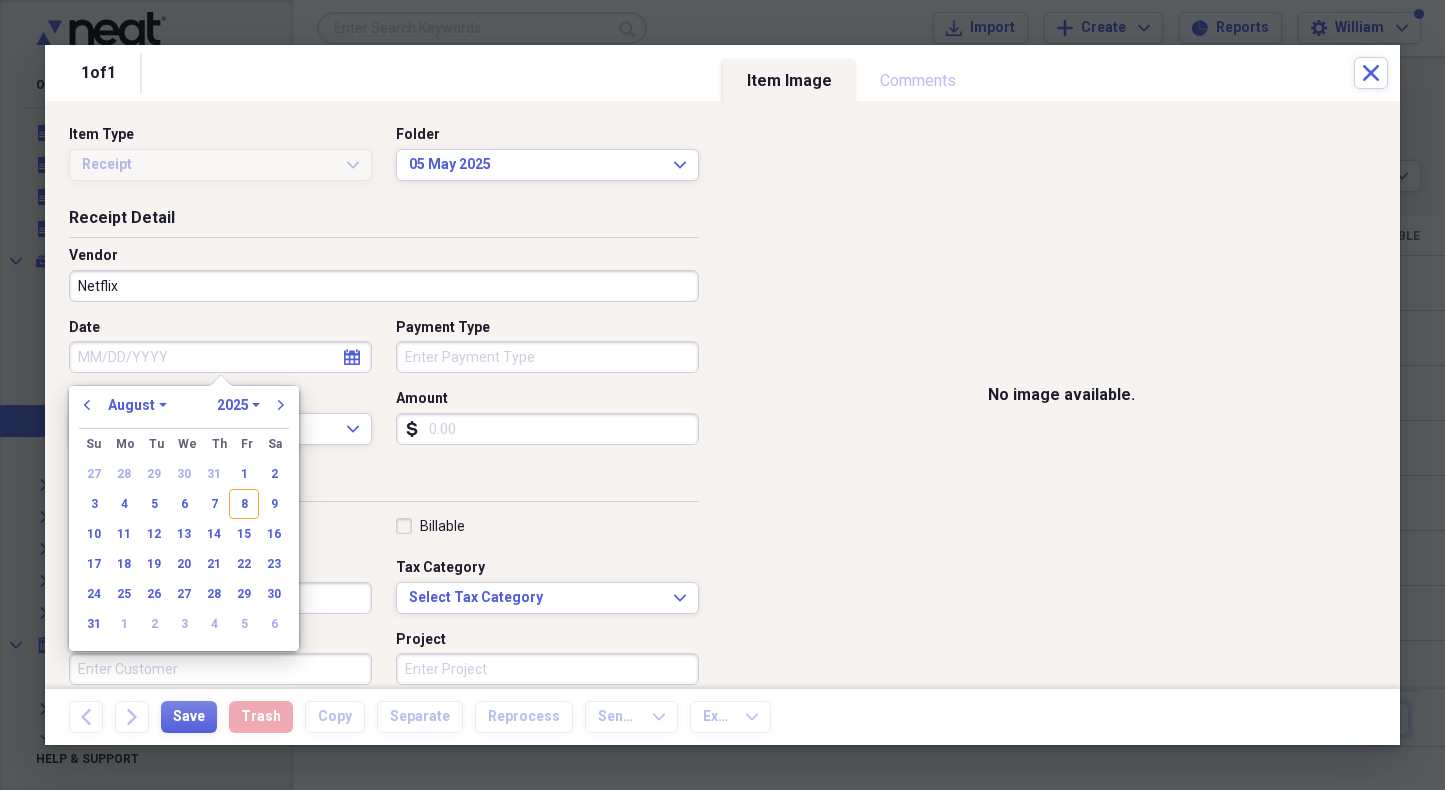 click on "Date" at bounding box center [220, 357] 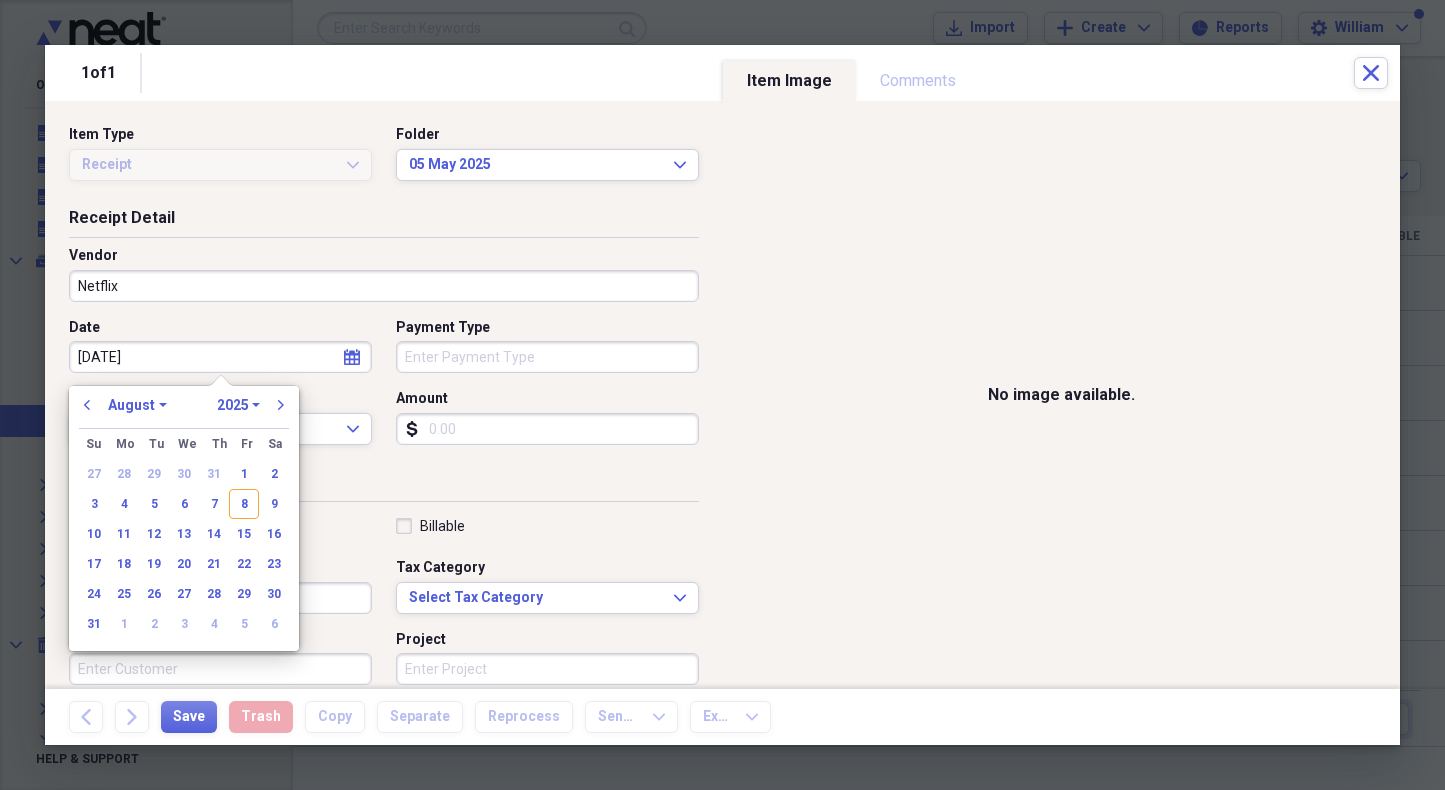 type on "5/6/25" 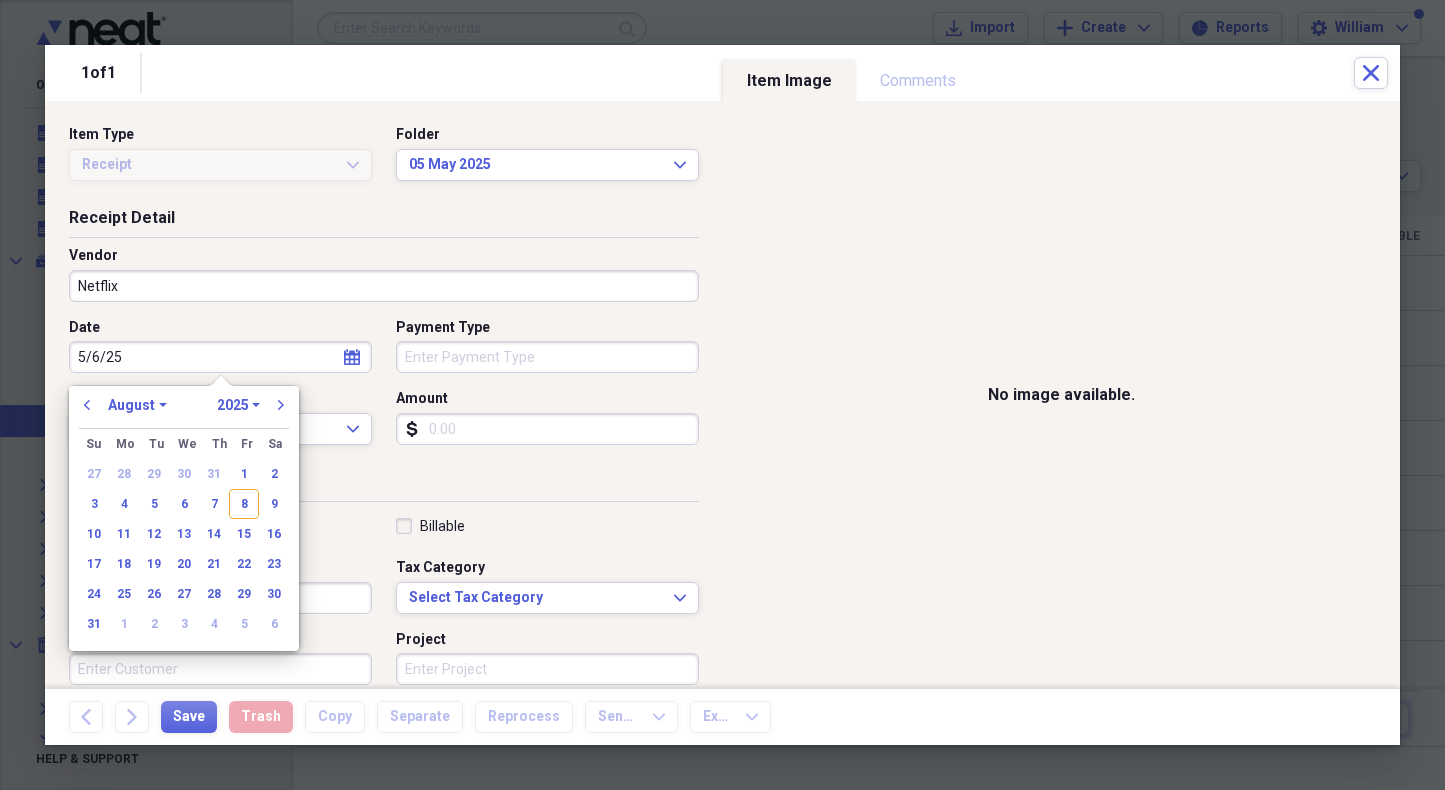 select on "4" 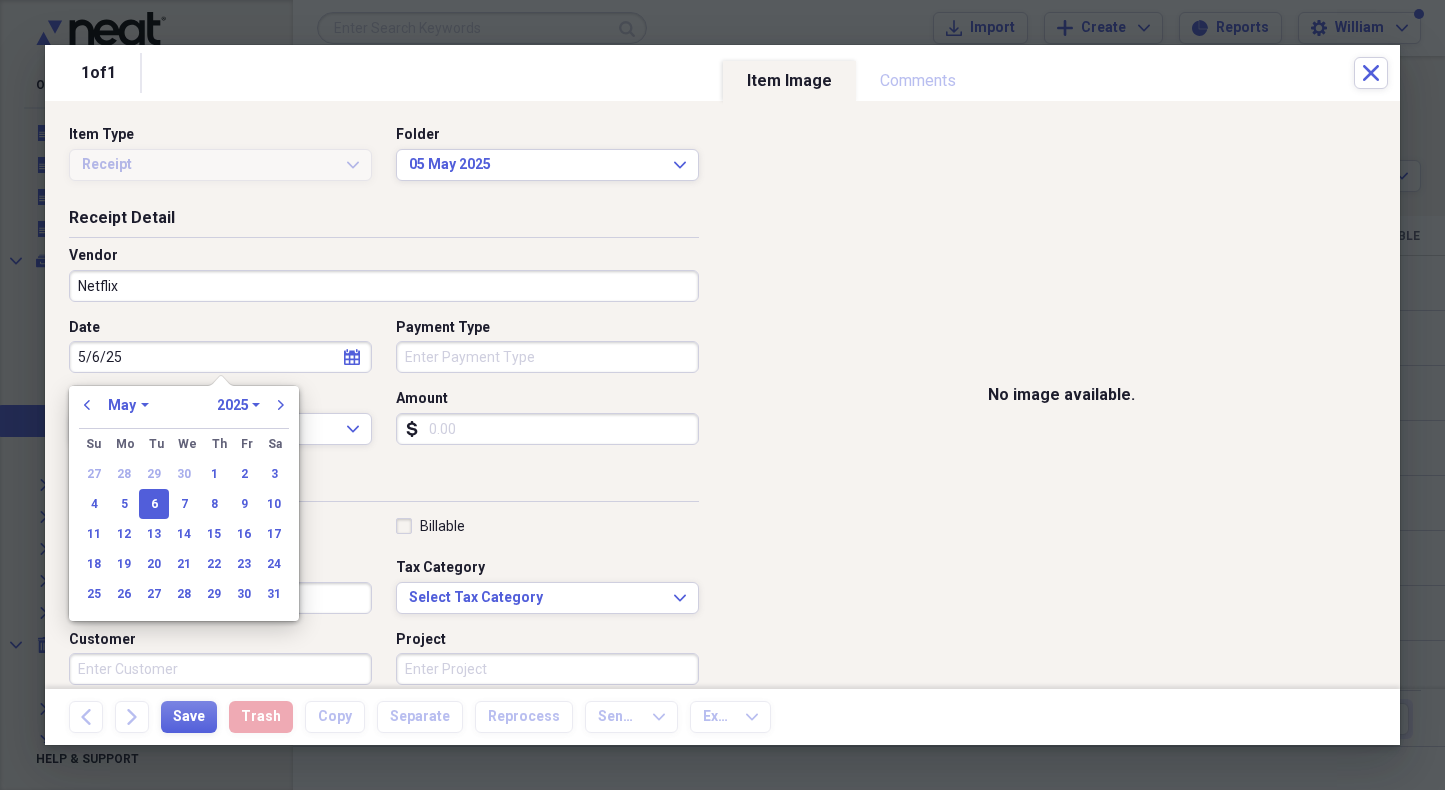 type on "05/06/2025" 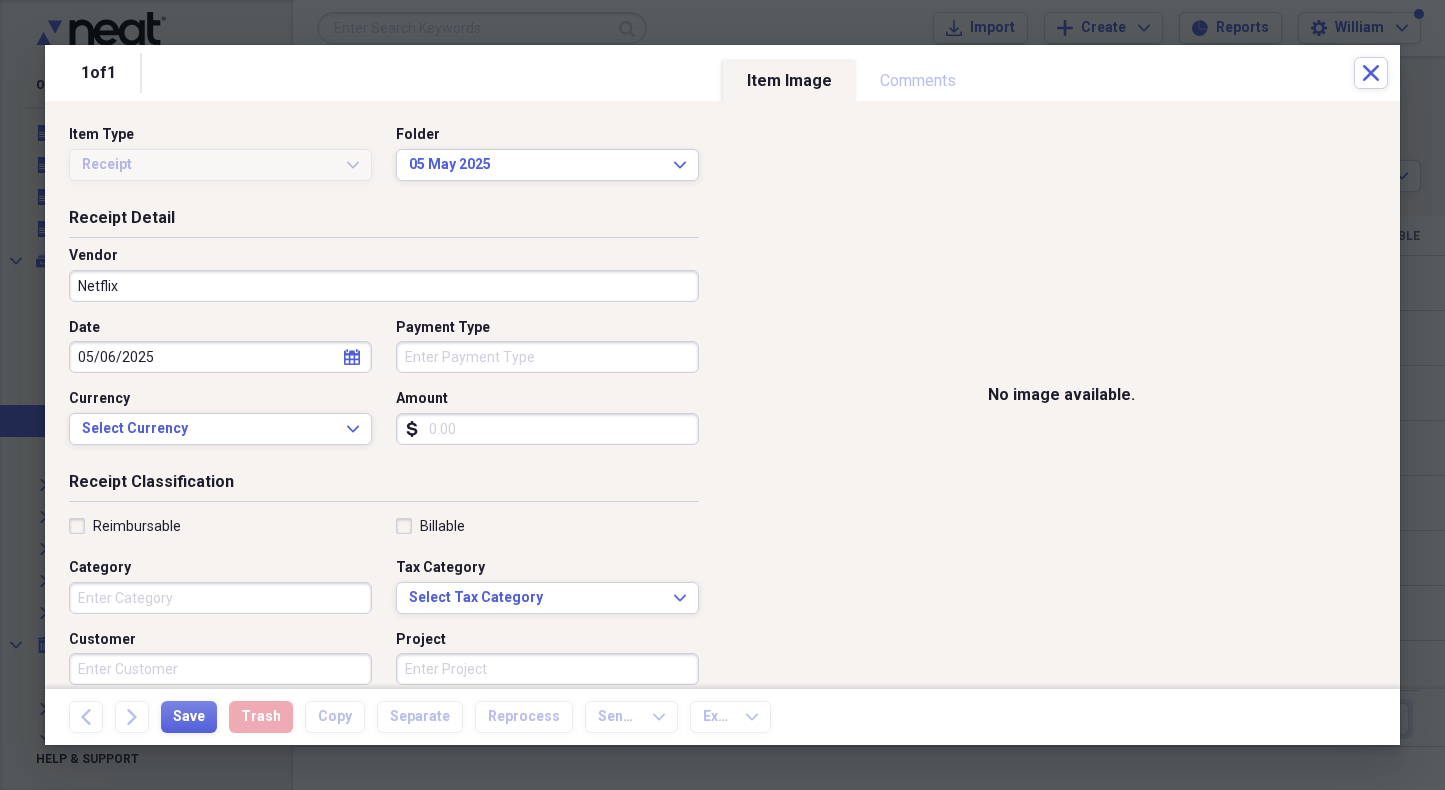 click on "Amount" at bounding box center (547, 429) 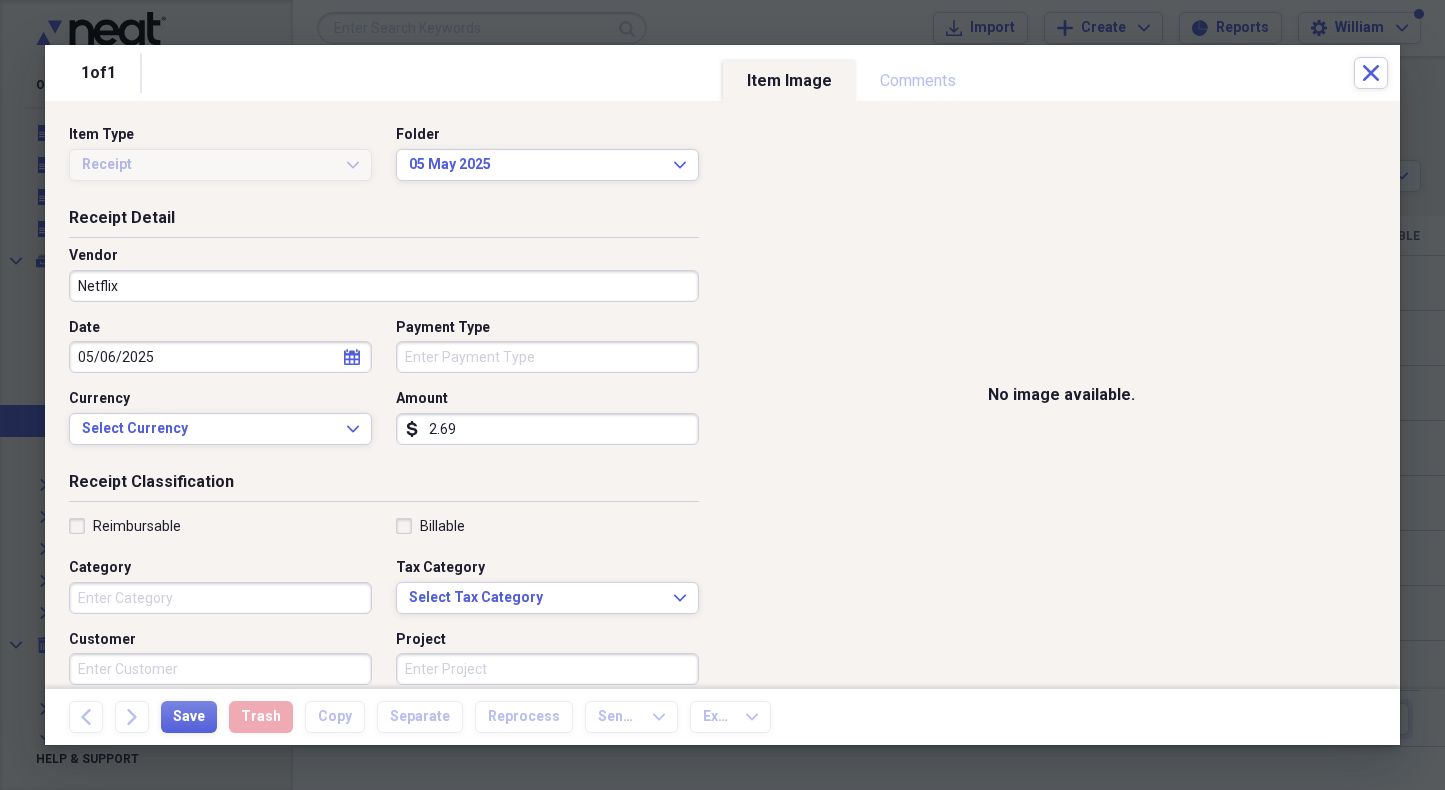 type on "26.94" 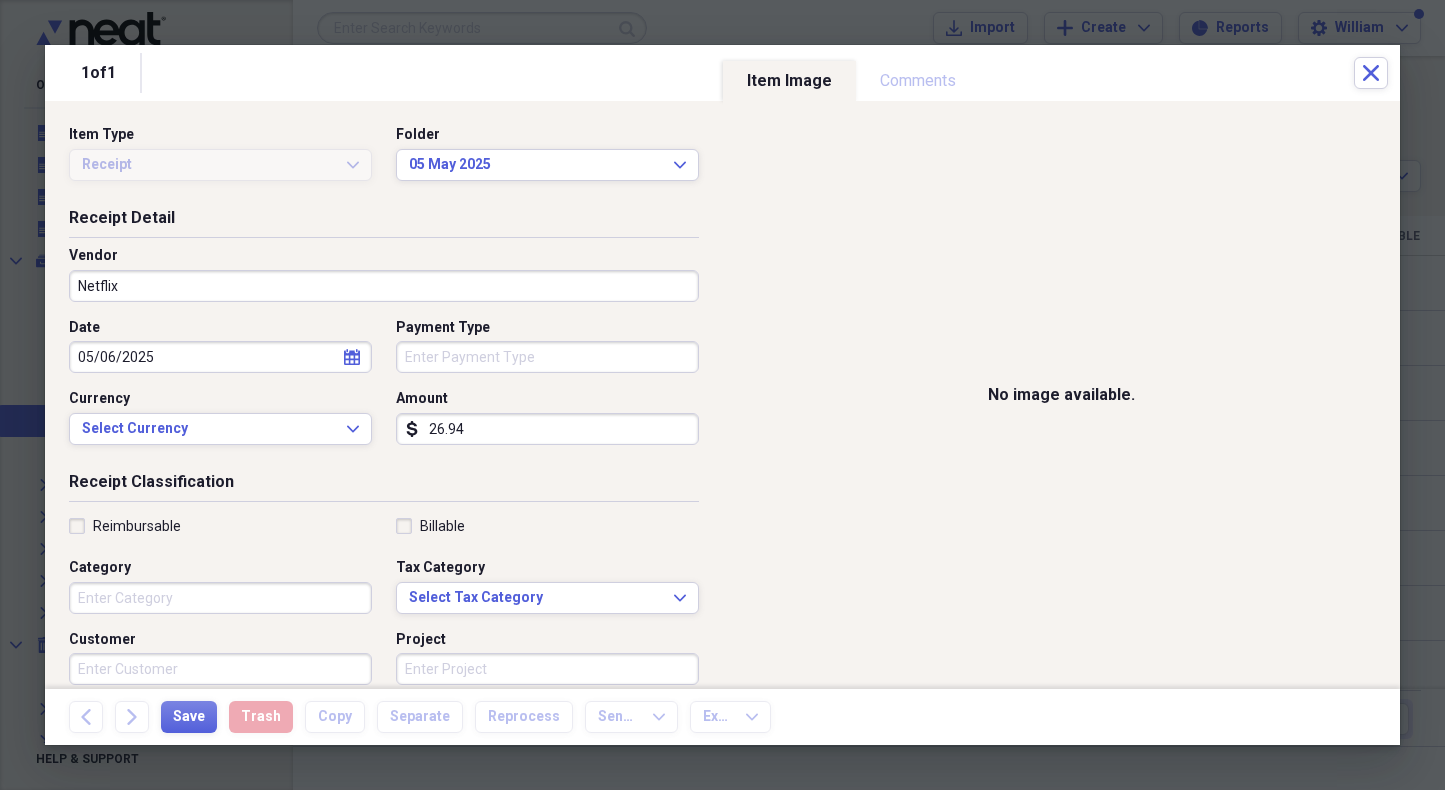 click on "Category" at bounding box center [220, 598] 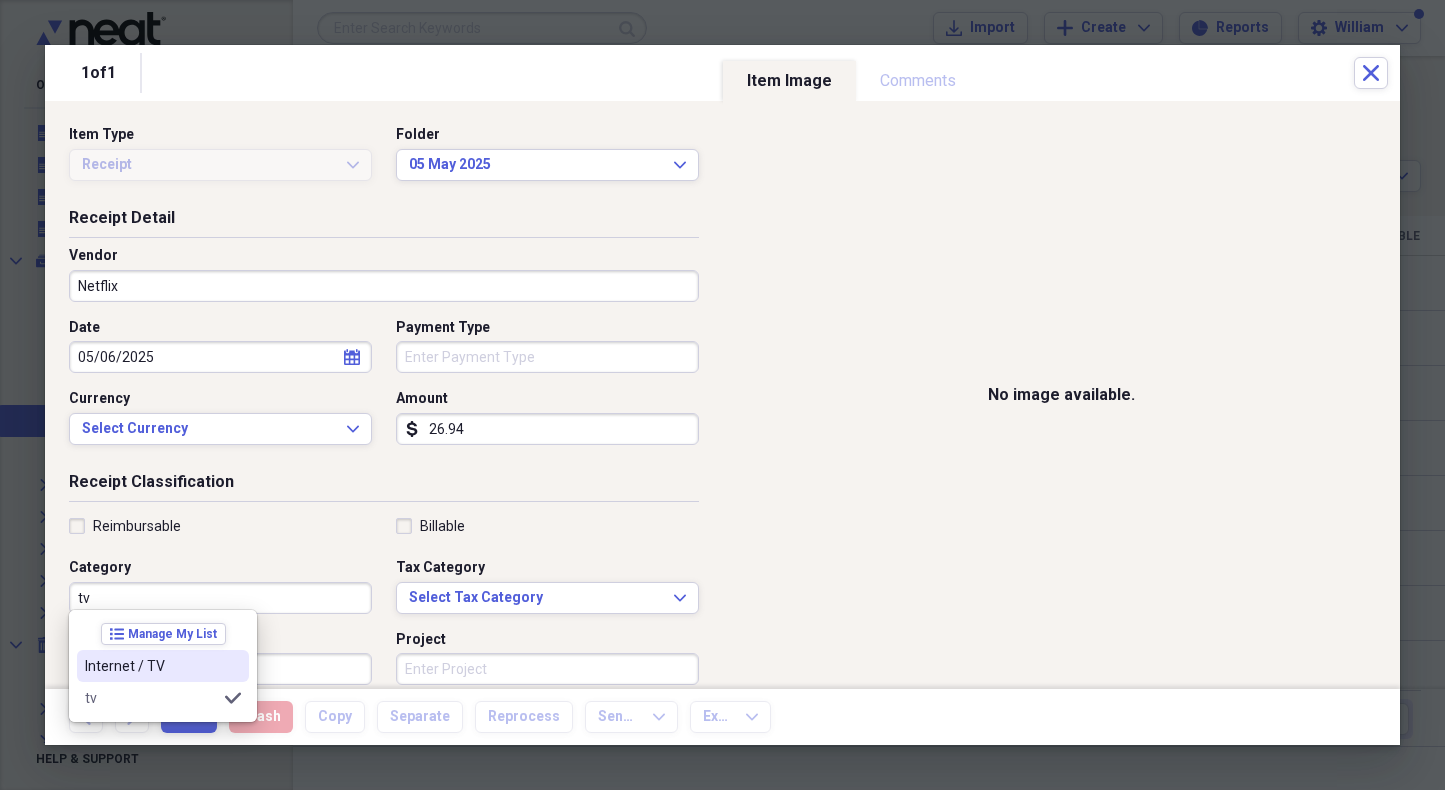 click on "Internet / TV" at bounding box center (151, 666) 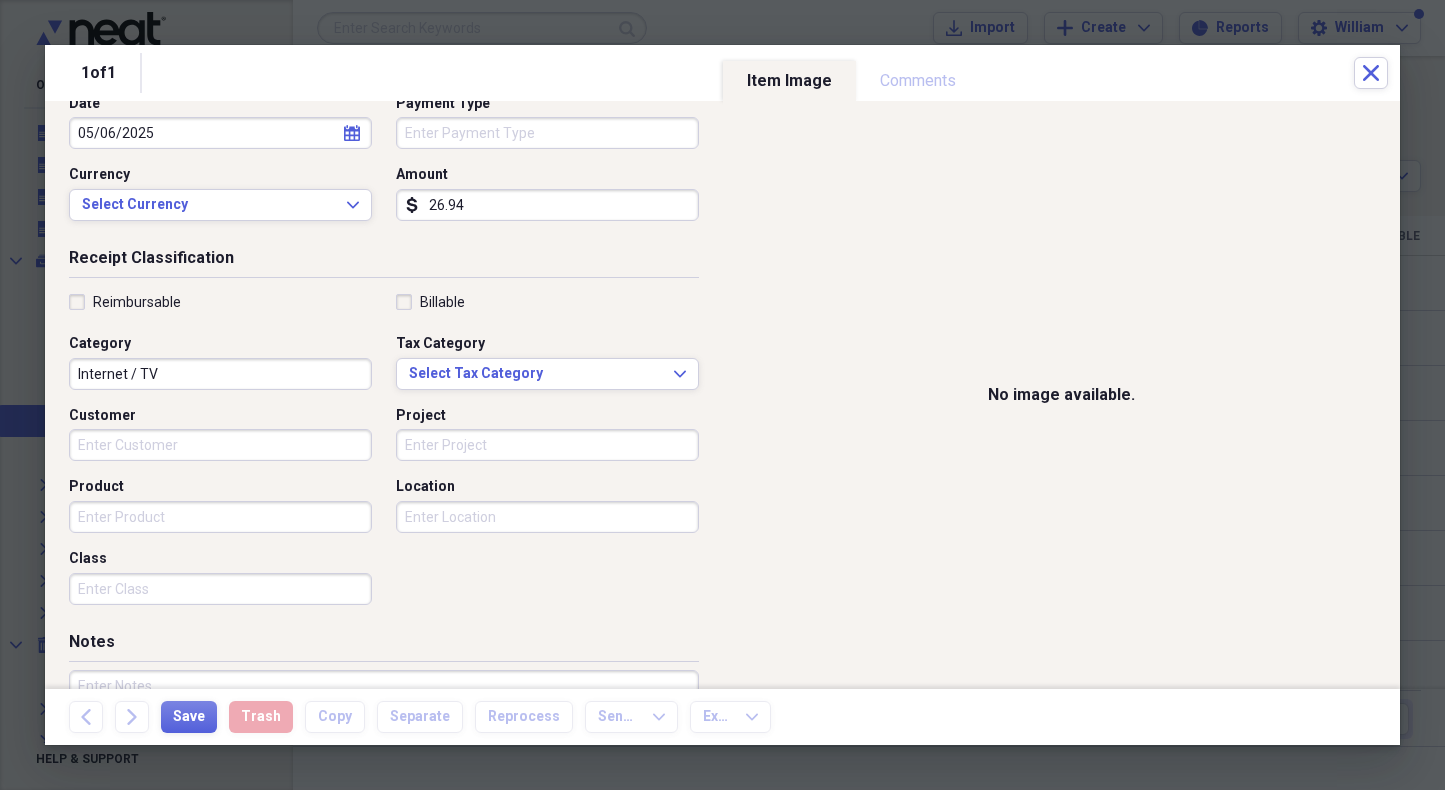 scroll, scrollTop: 315, scrollLeft: 0, axis: vertical 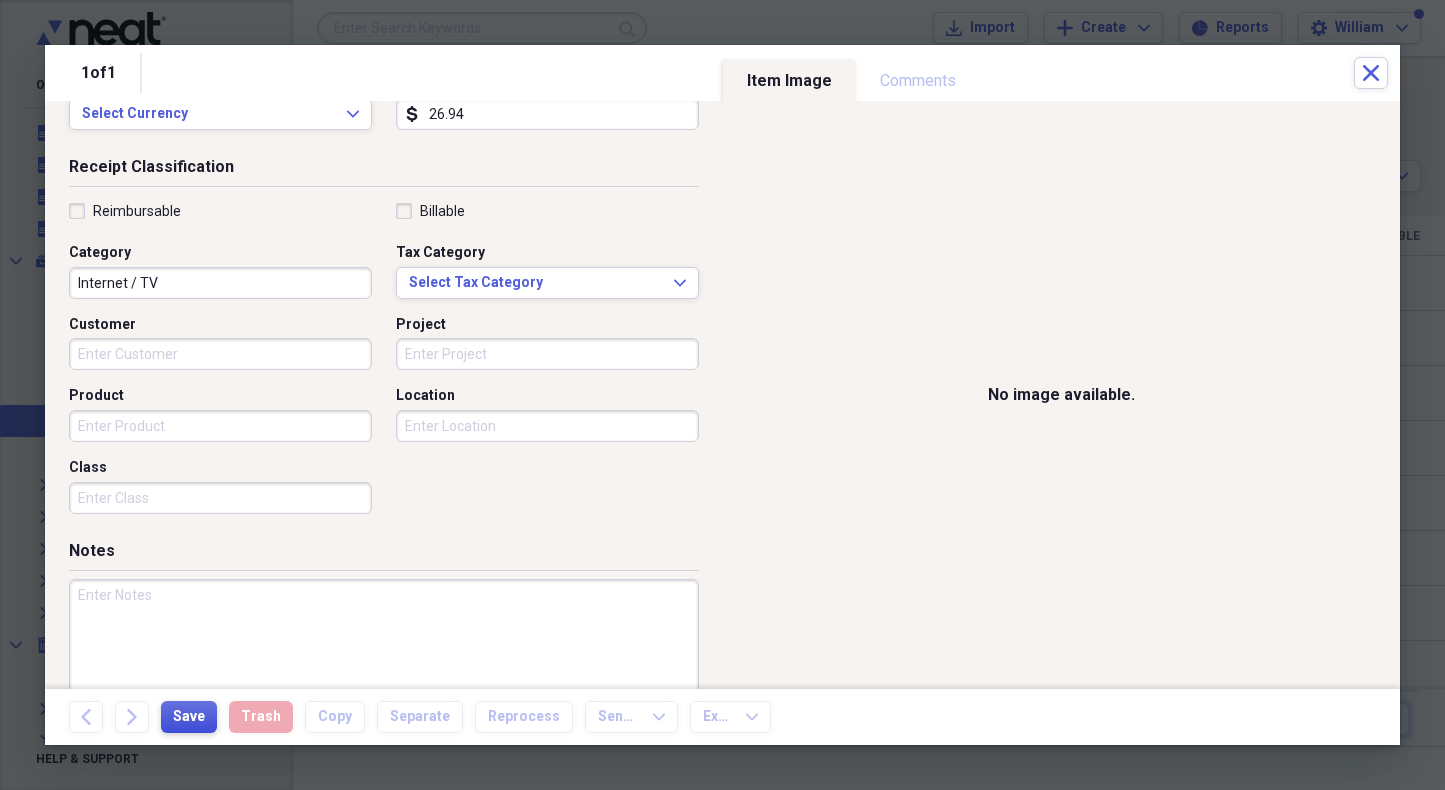 click on "Save" at bounding box center (189, 717) 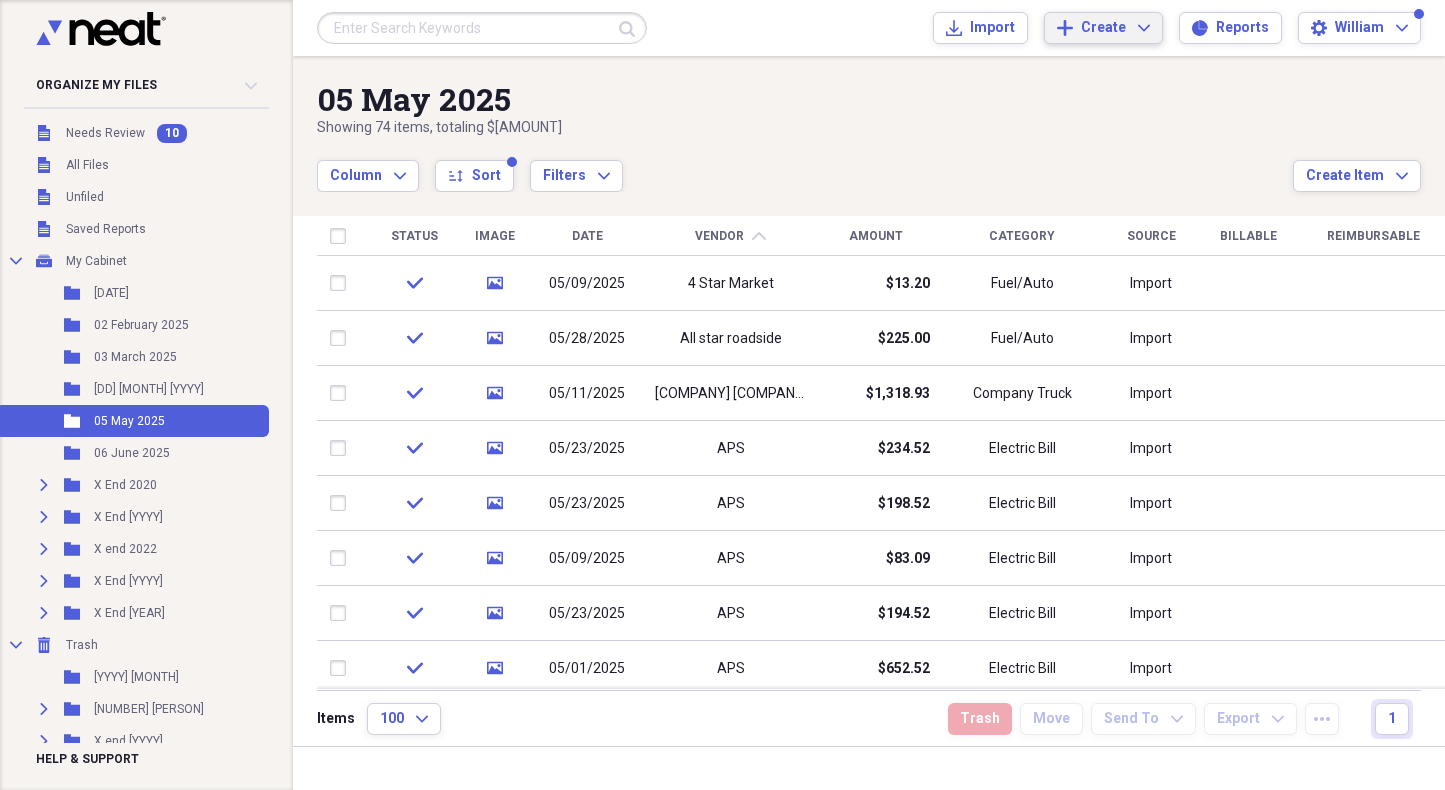 click on "Add Create Expand" at bounding box center (1103, 28) 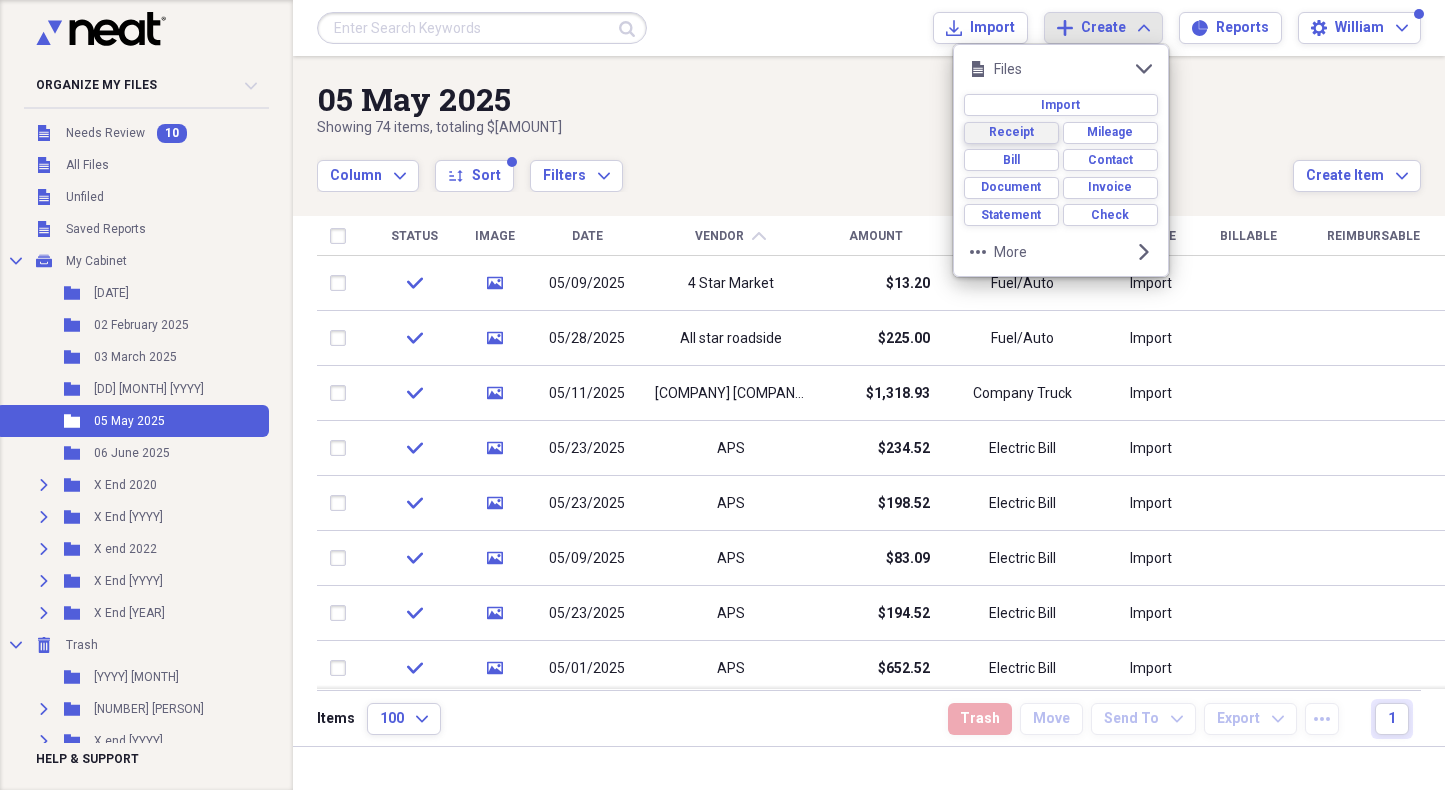 click on "Receipt" at bounding box center [1011, 132] 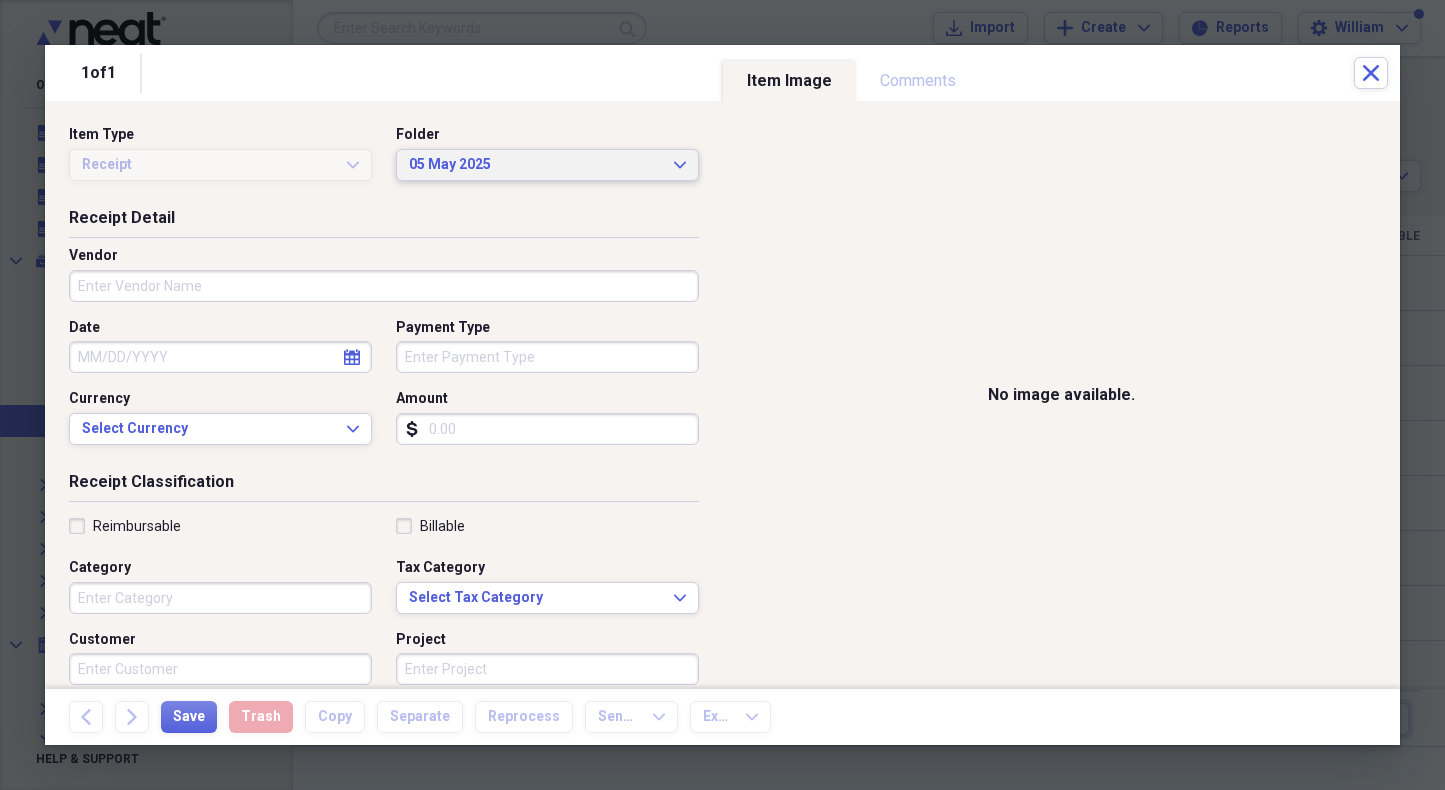 click on "05 May 2025" at bounding box center (535, 165) 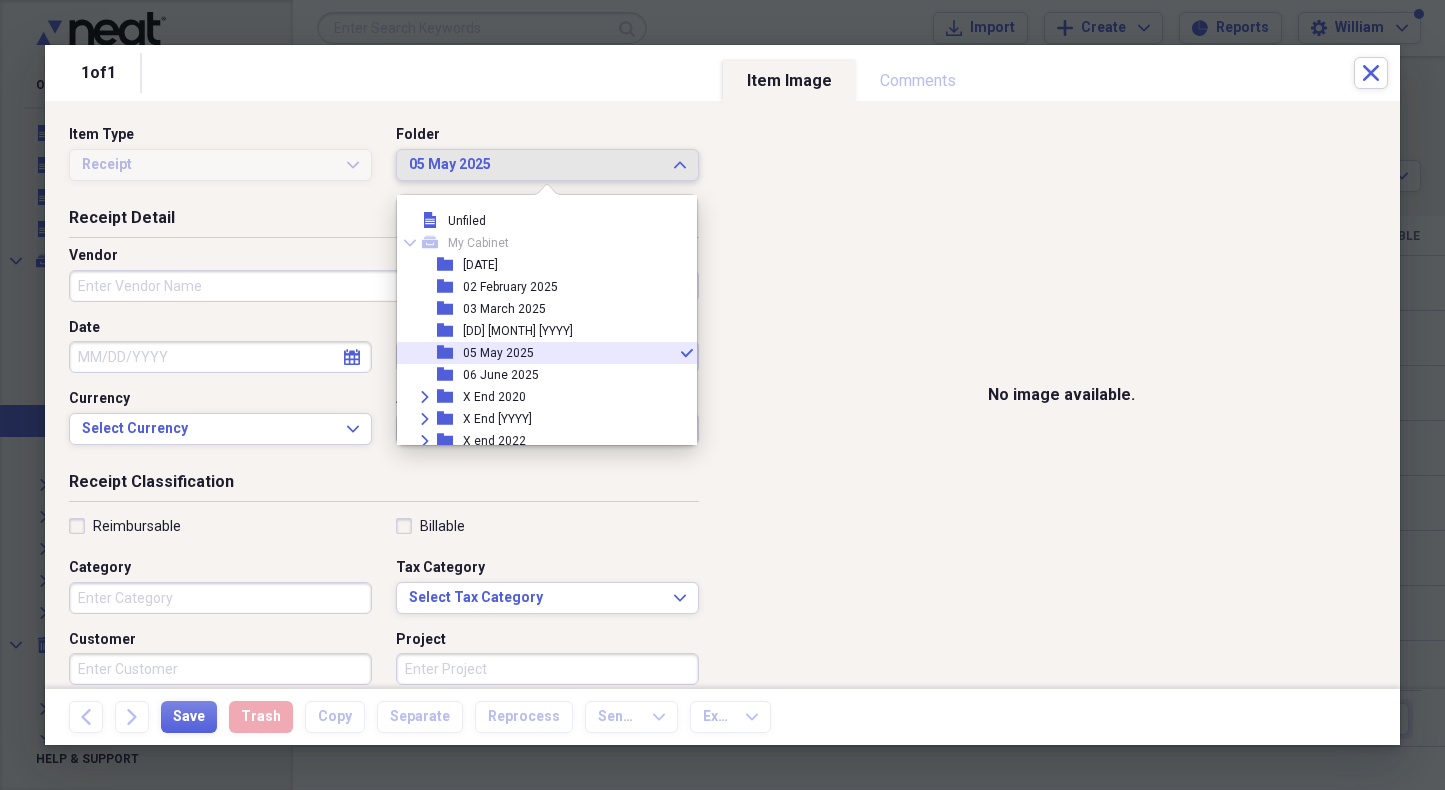 scroll, scrollTop: 33, scrollLeft: 0, axis: vertical 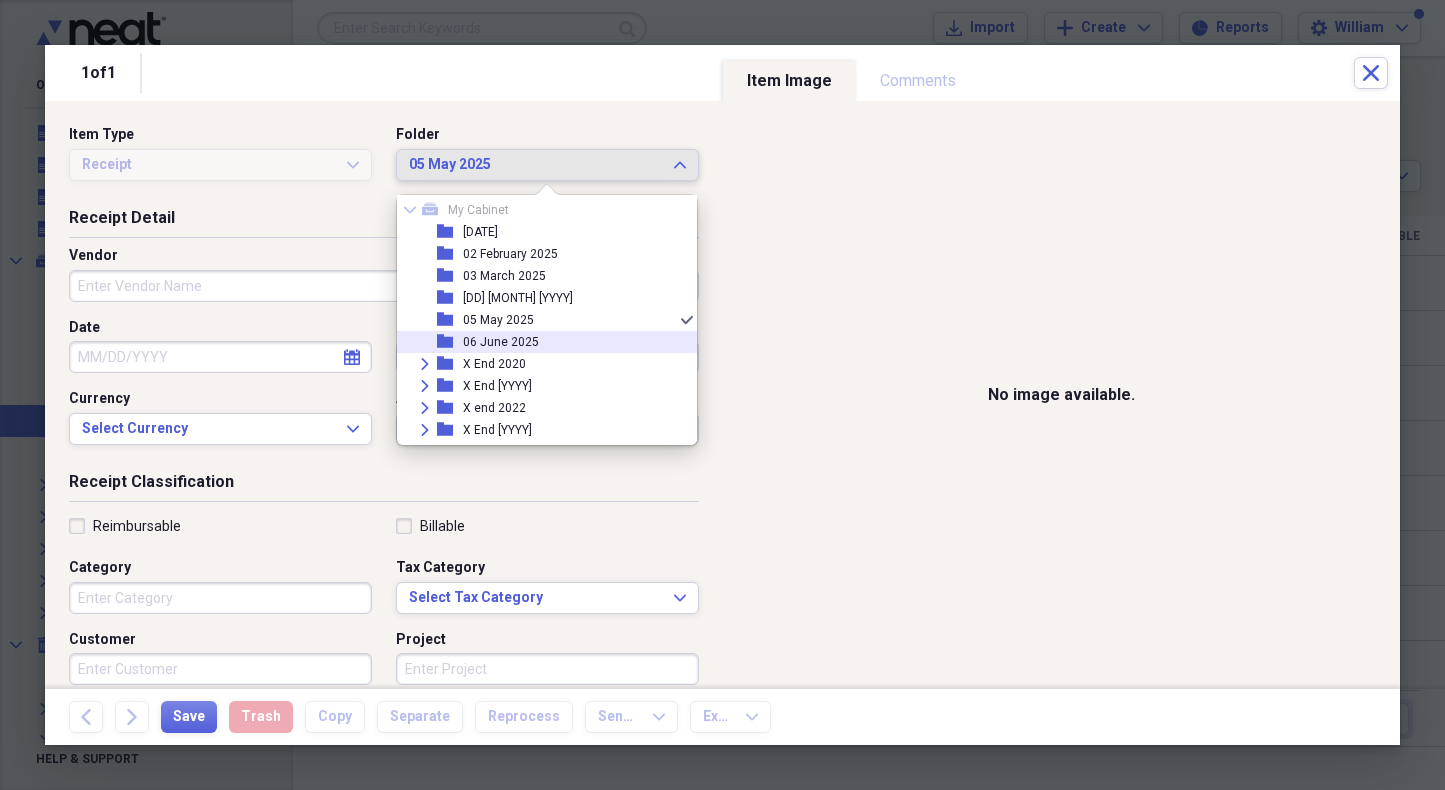 click on "06 June 2025" at bounding box center [501, 342] 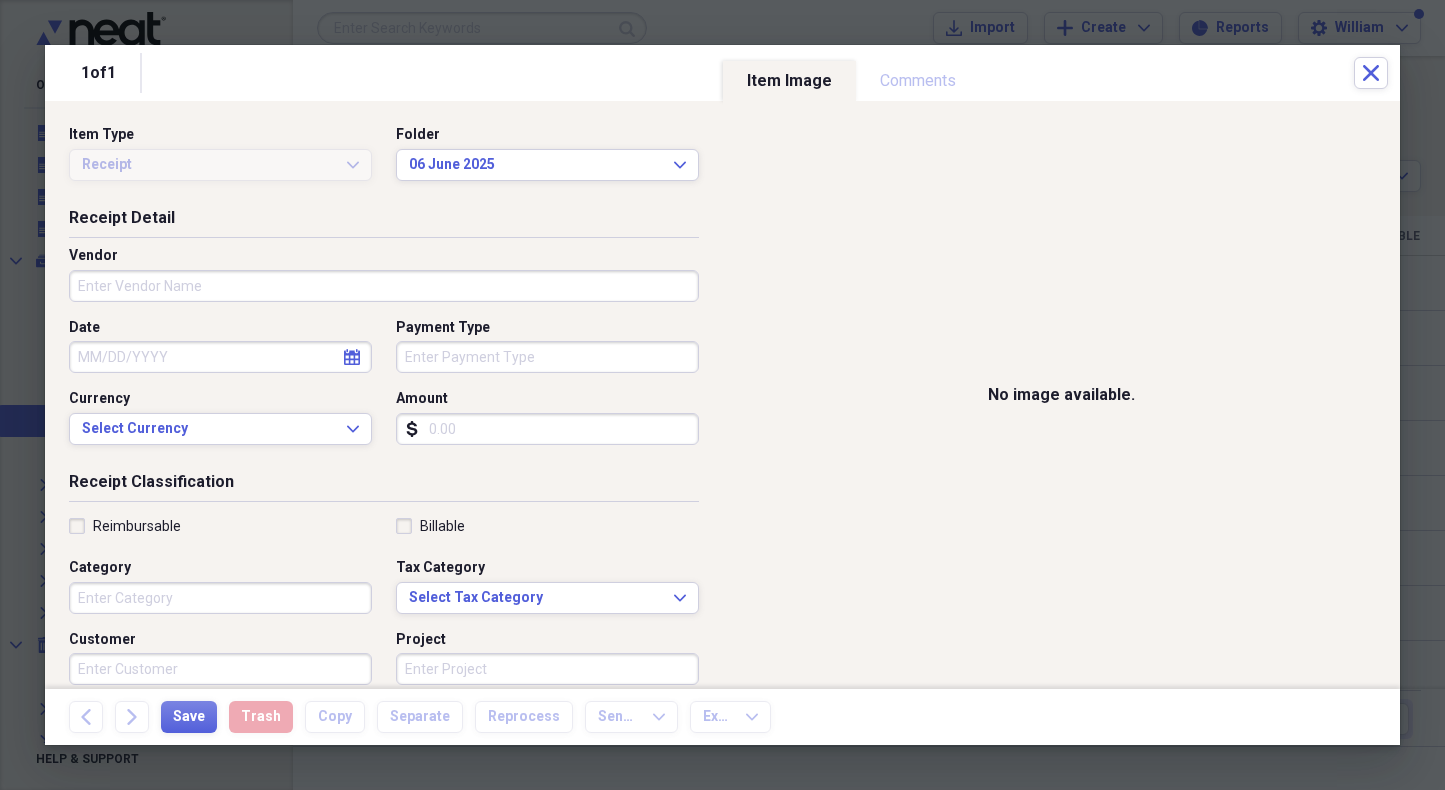 click on "Date" at bounding box center [220, 357] 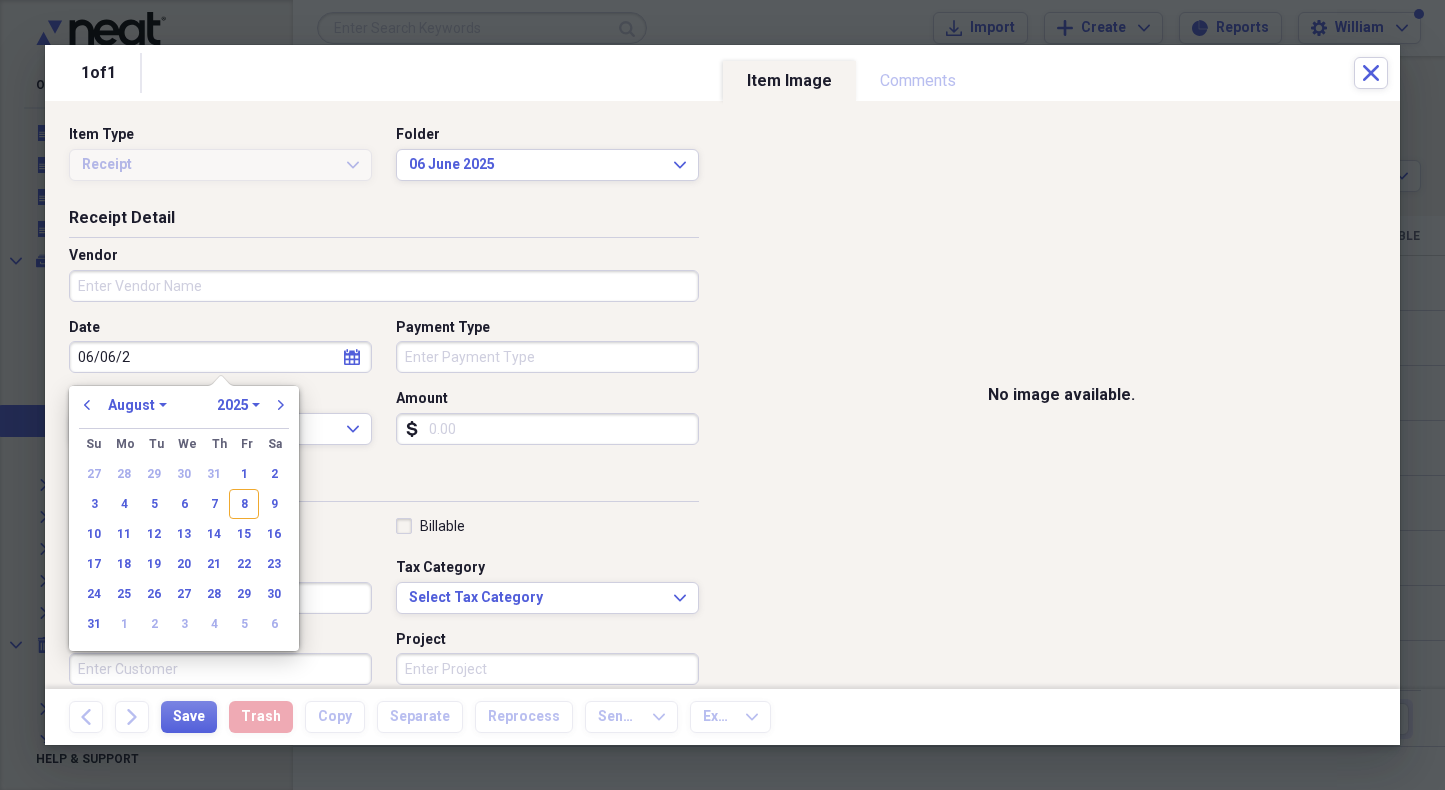 type on "06/06/25" 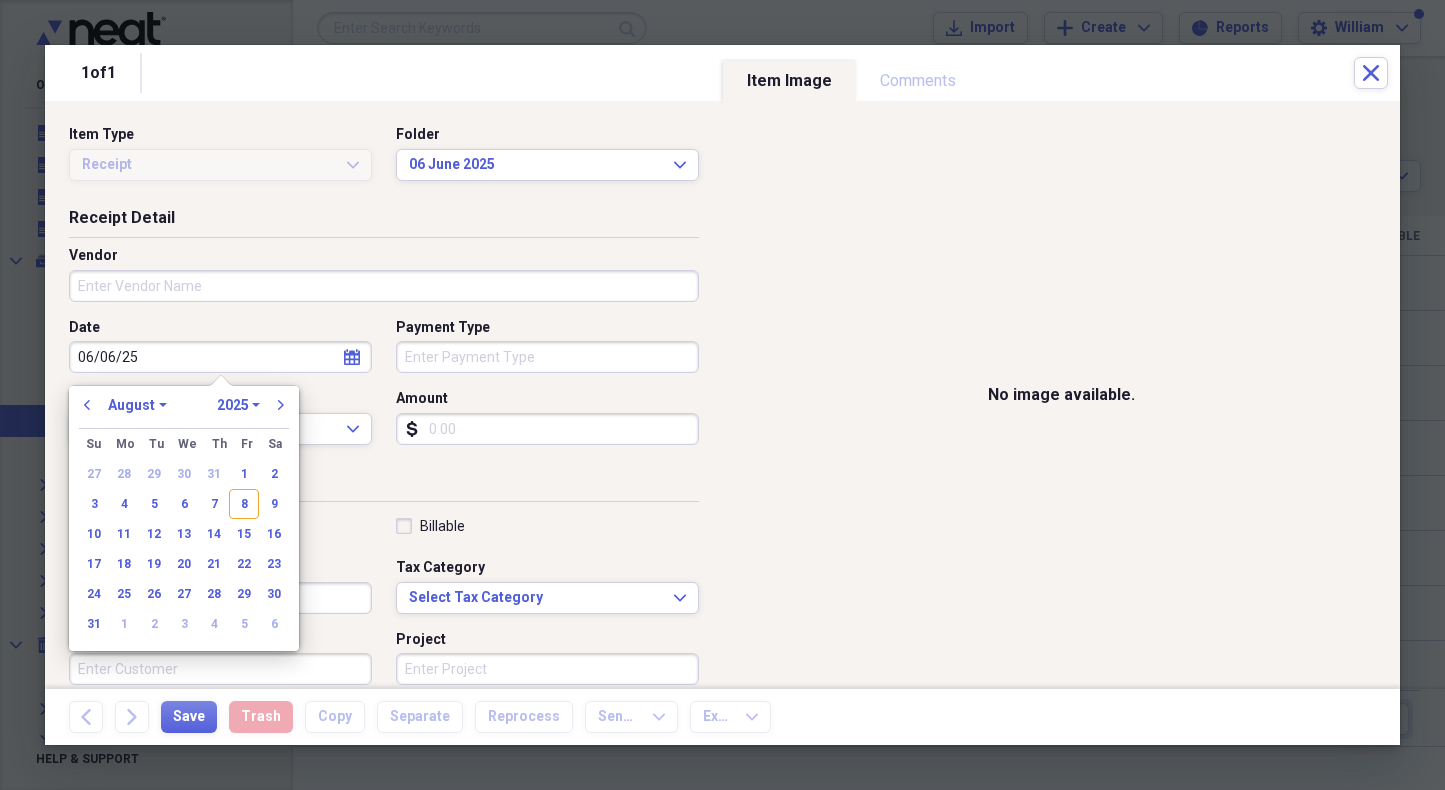 select on "5" 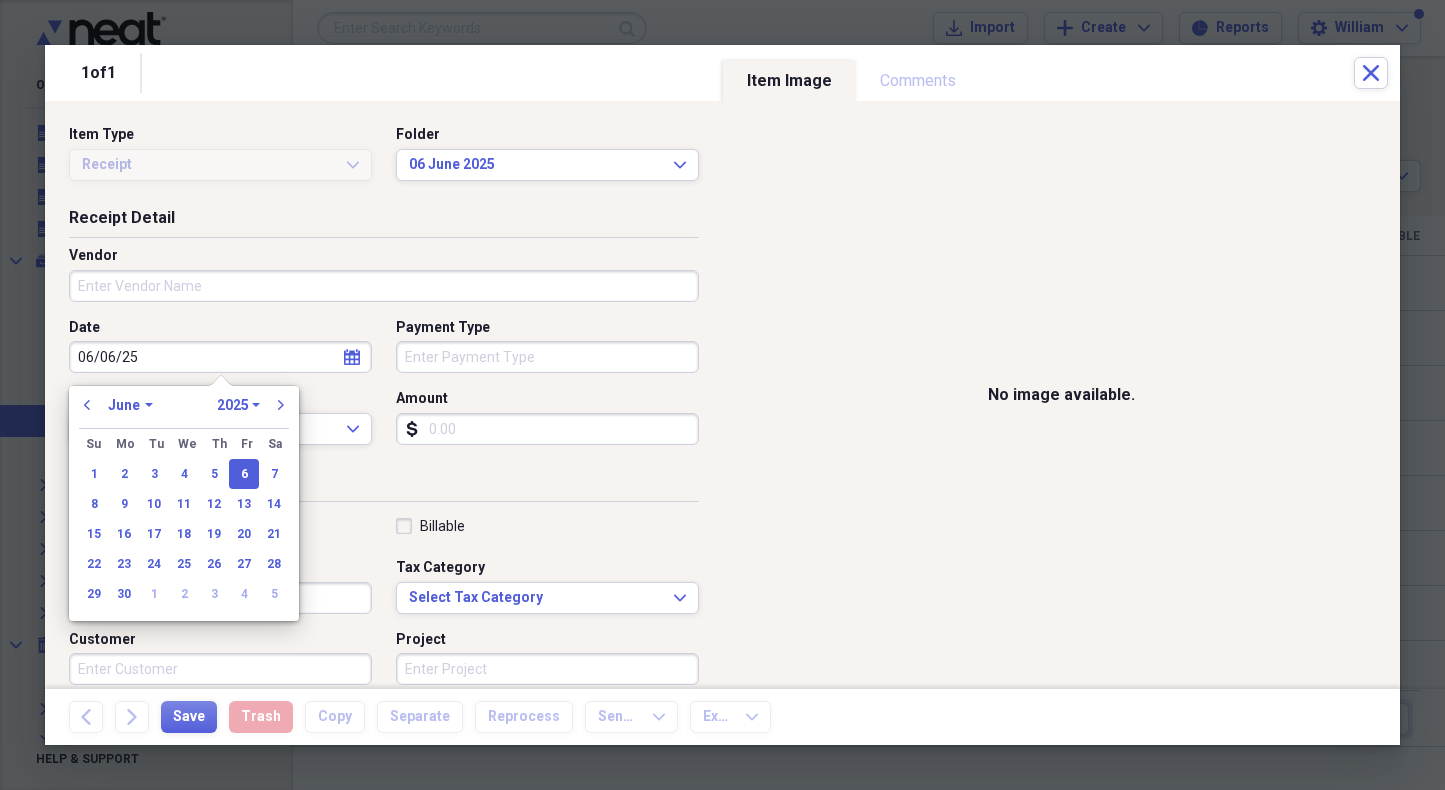 type on "06/06/2025" 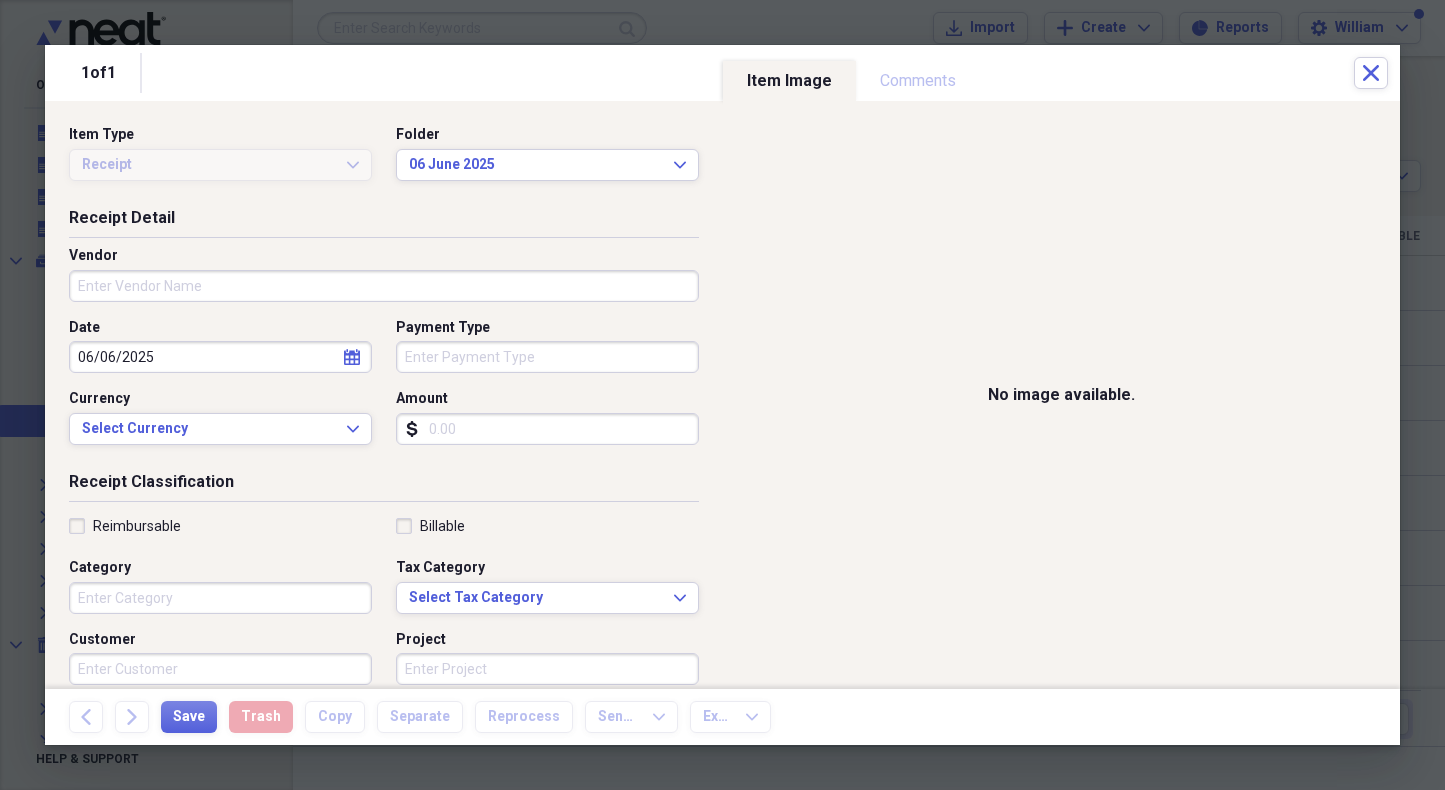 click on "Vendor" at bounding box center [384, 286] 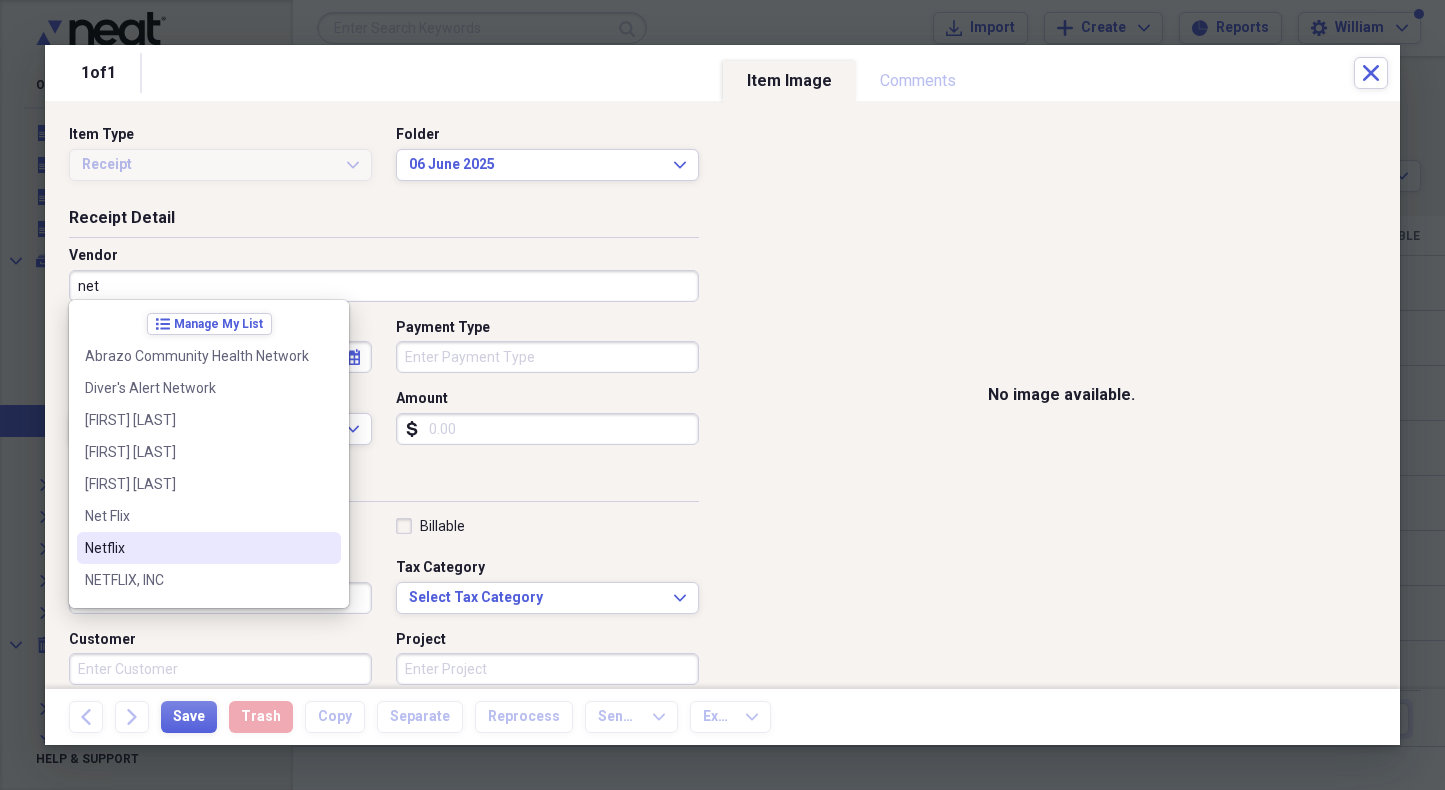 click on "Netflix" at bounding box center (197, 548) 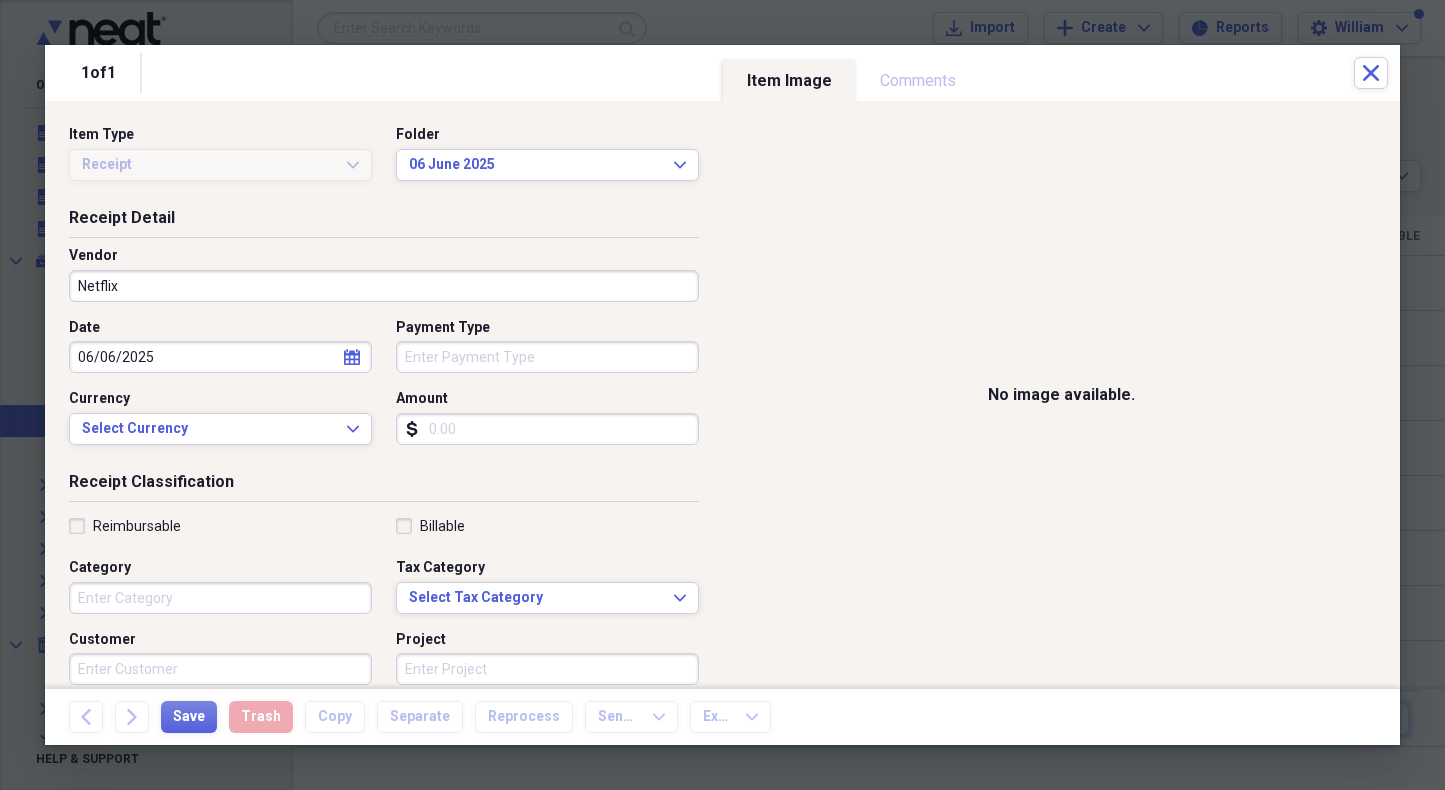 click on "Amount" at bounding box center (547, 429) 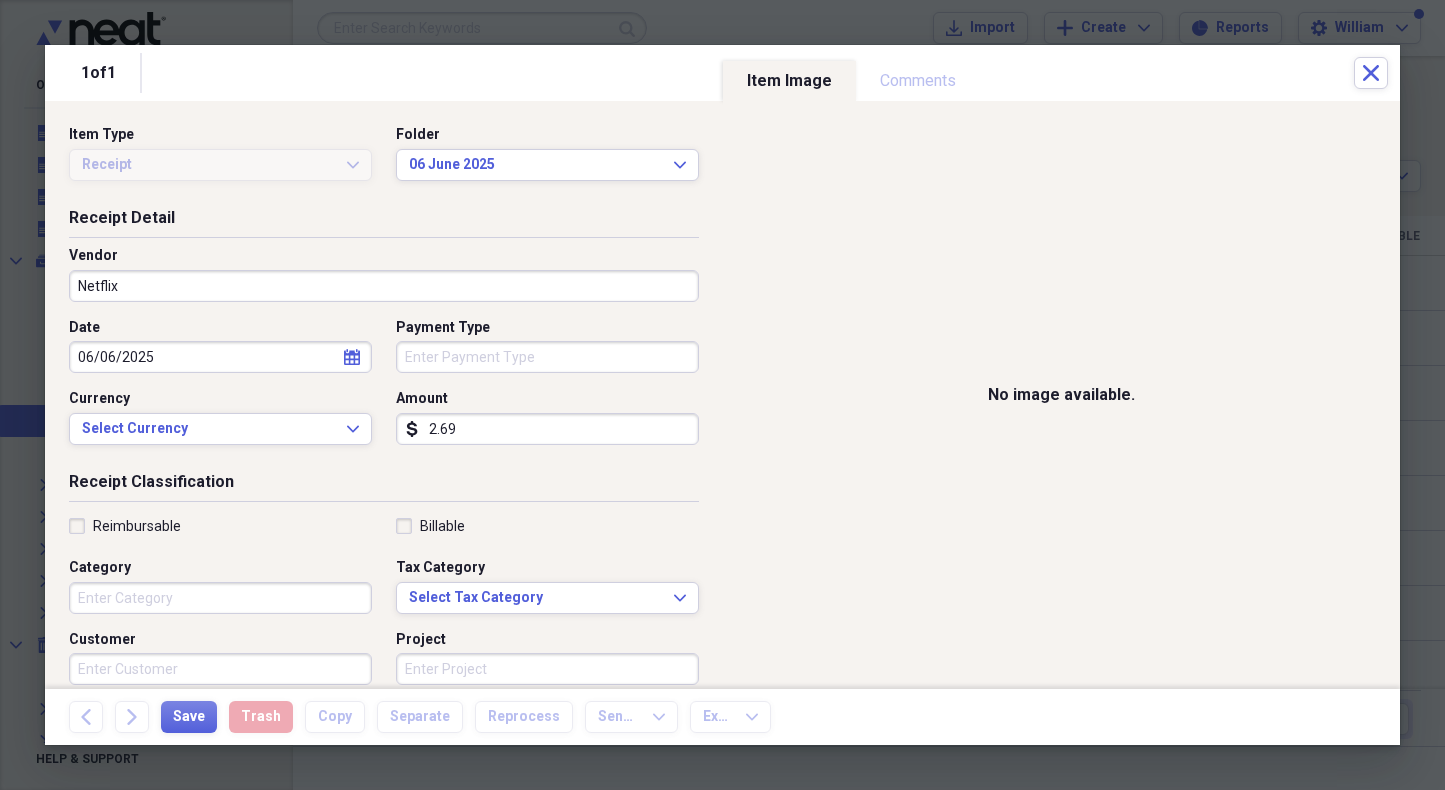 type on "26.94" 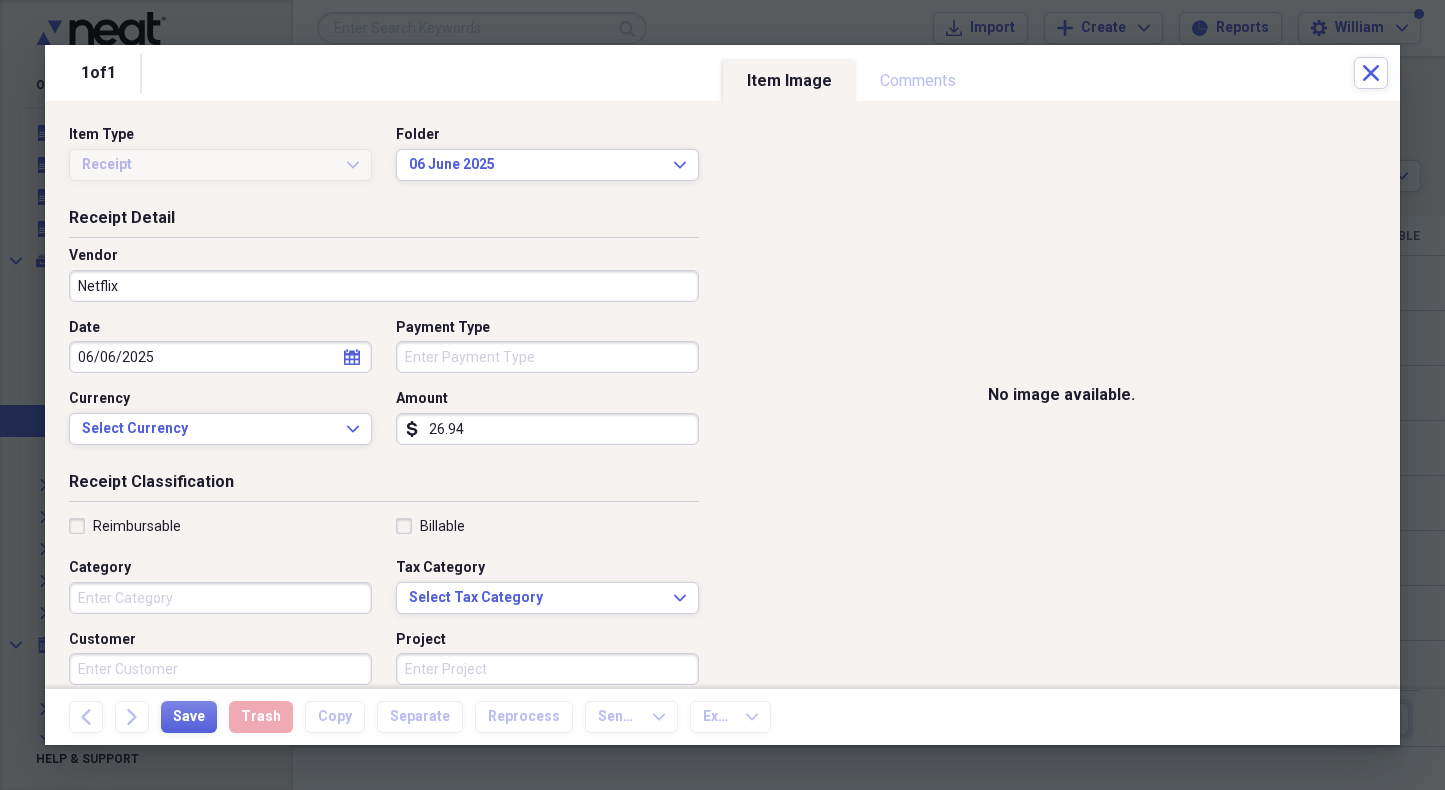 click on "Category" at bounding box center [220, 598] 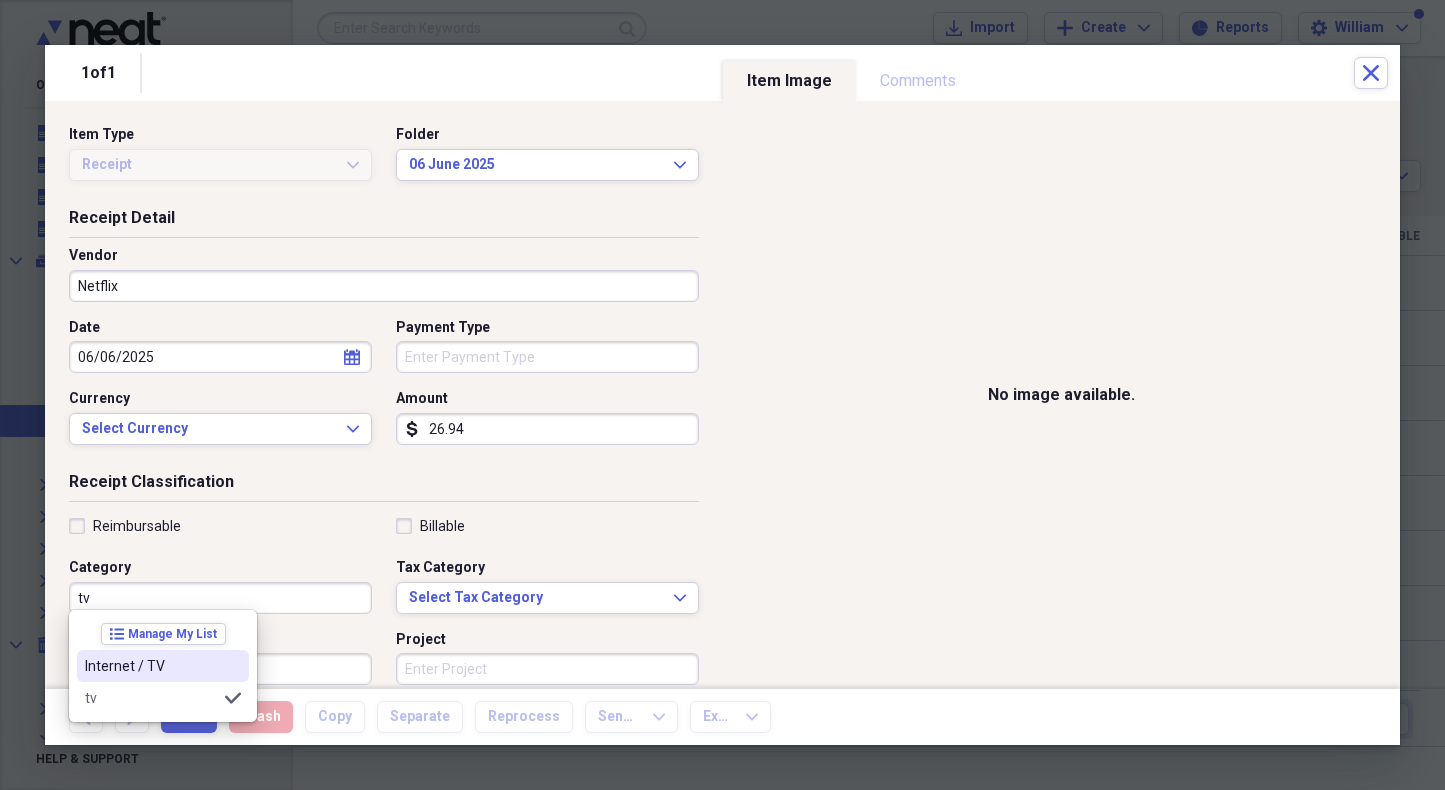 click on "Internet / TV" at bounding box center [151, 666] 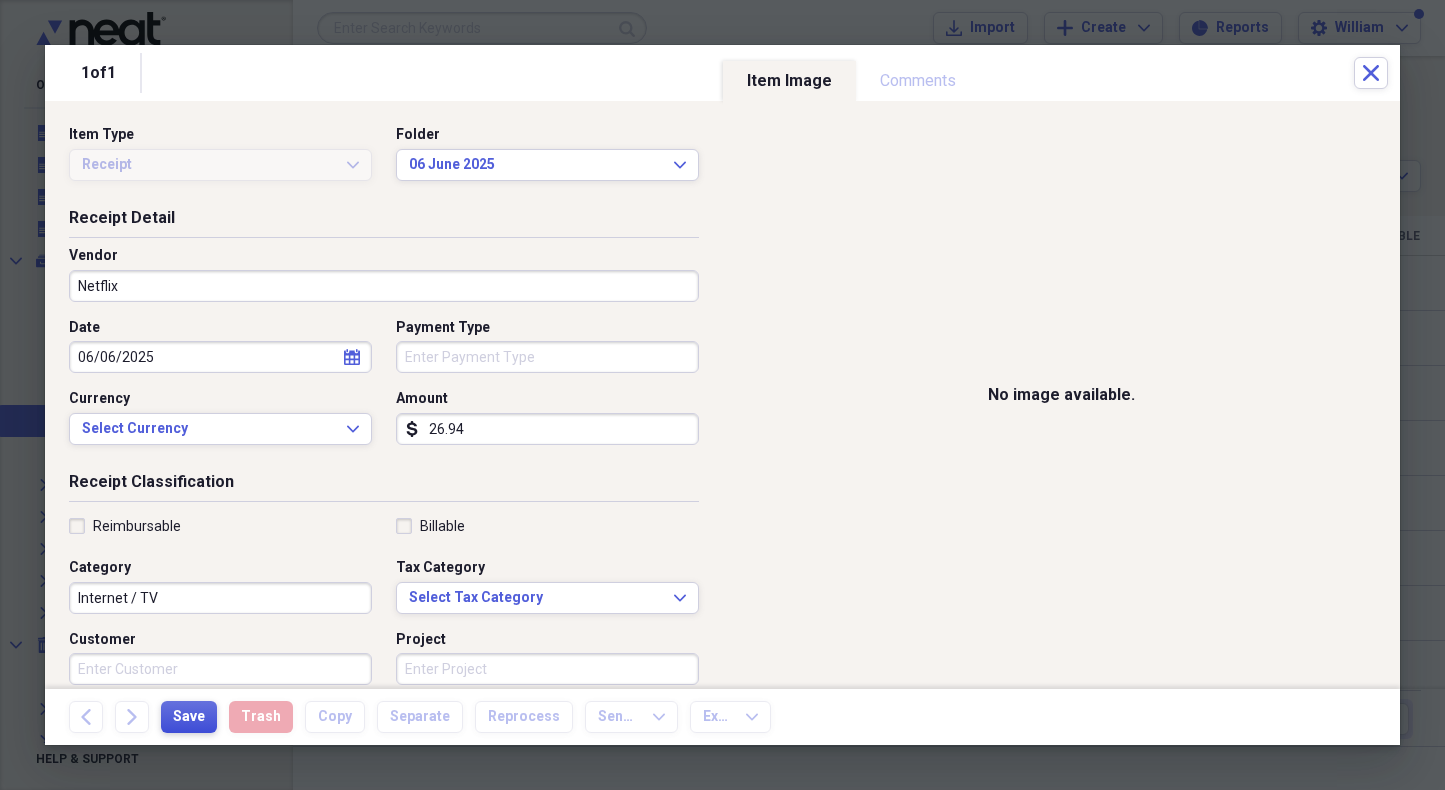 click on "Save" at bounding box center (189, 717) 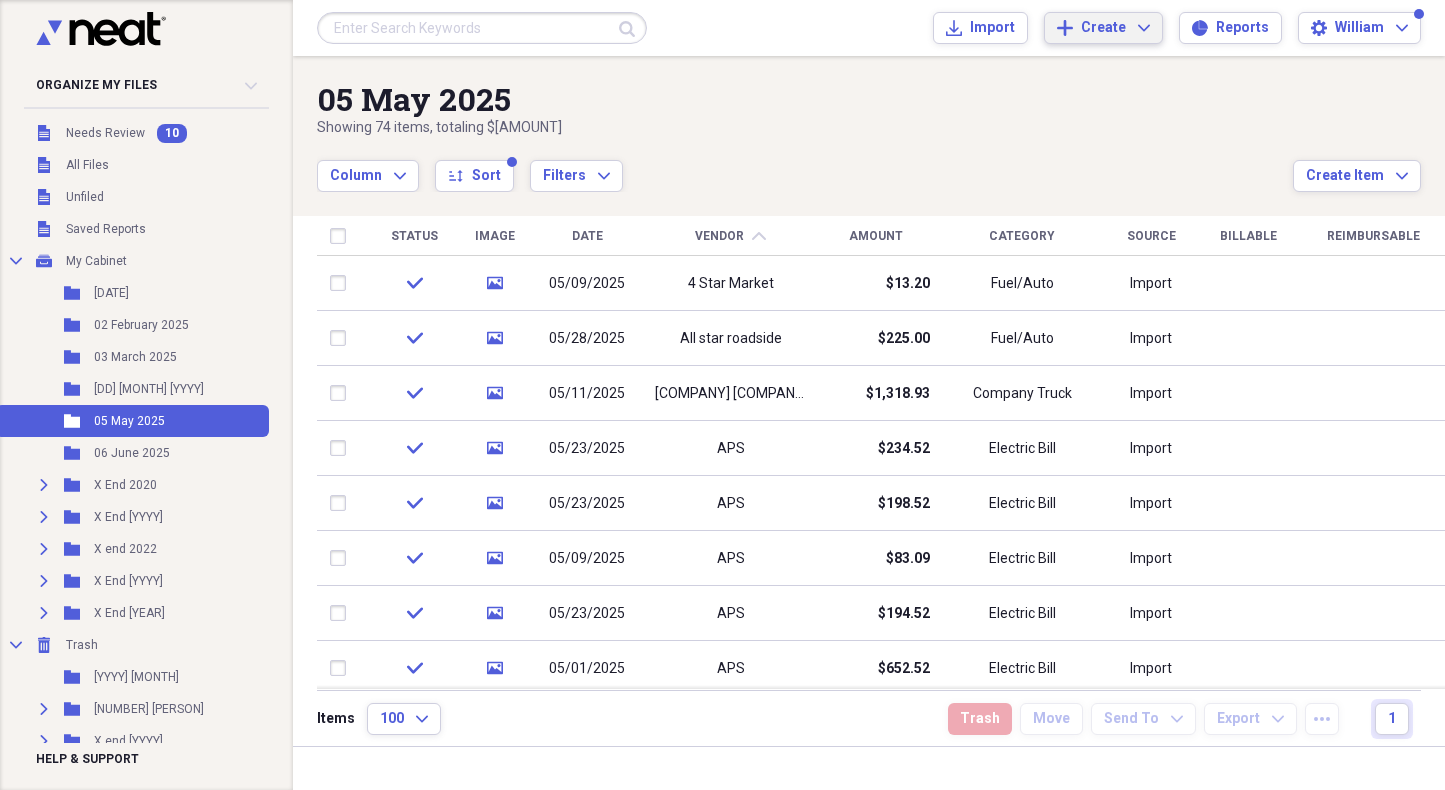 click on "Add Create Expand" at bounding box center [1103, 28] 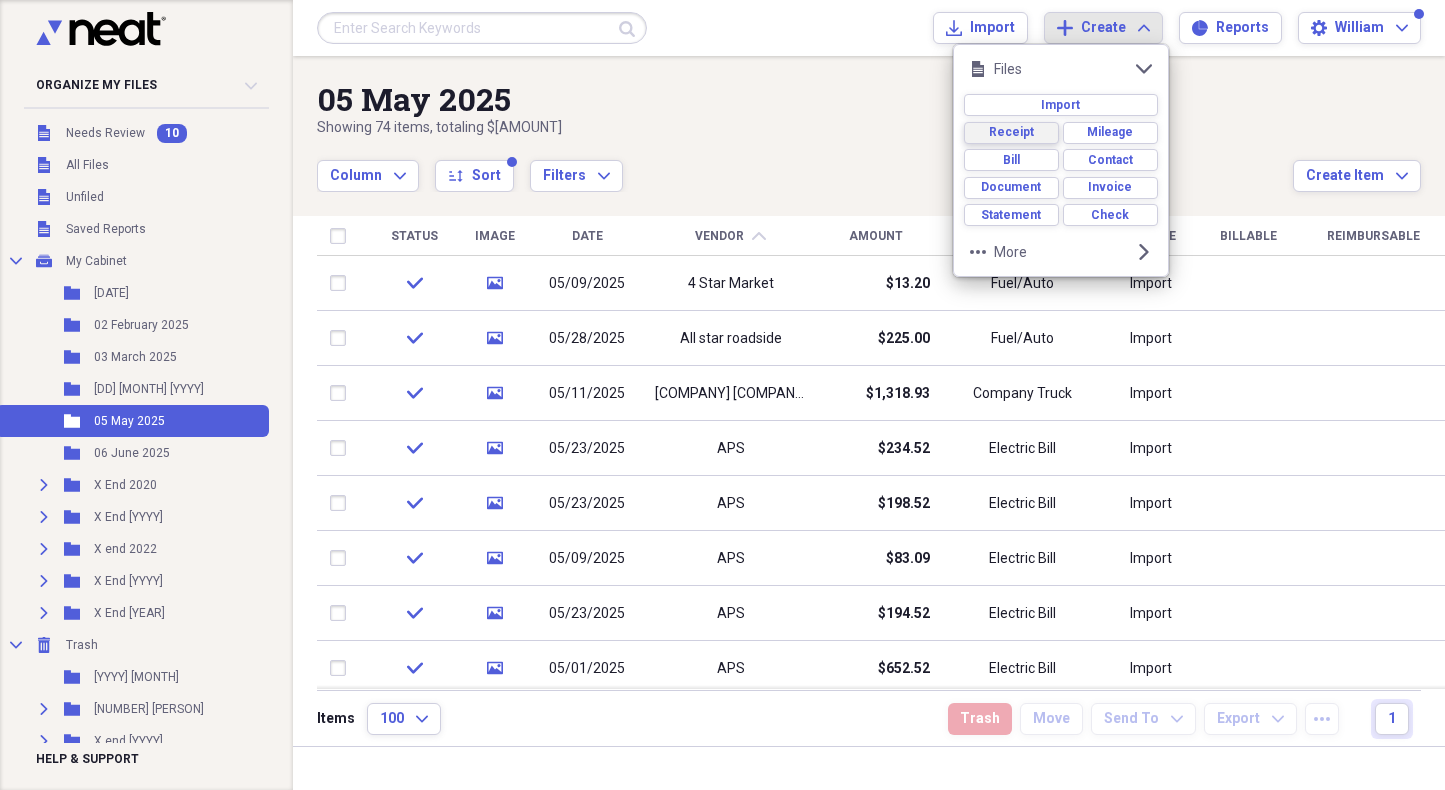 click on "Receipt" at bounding box center [1011, 132] 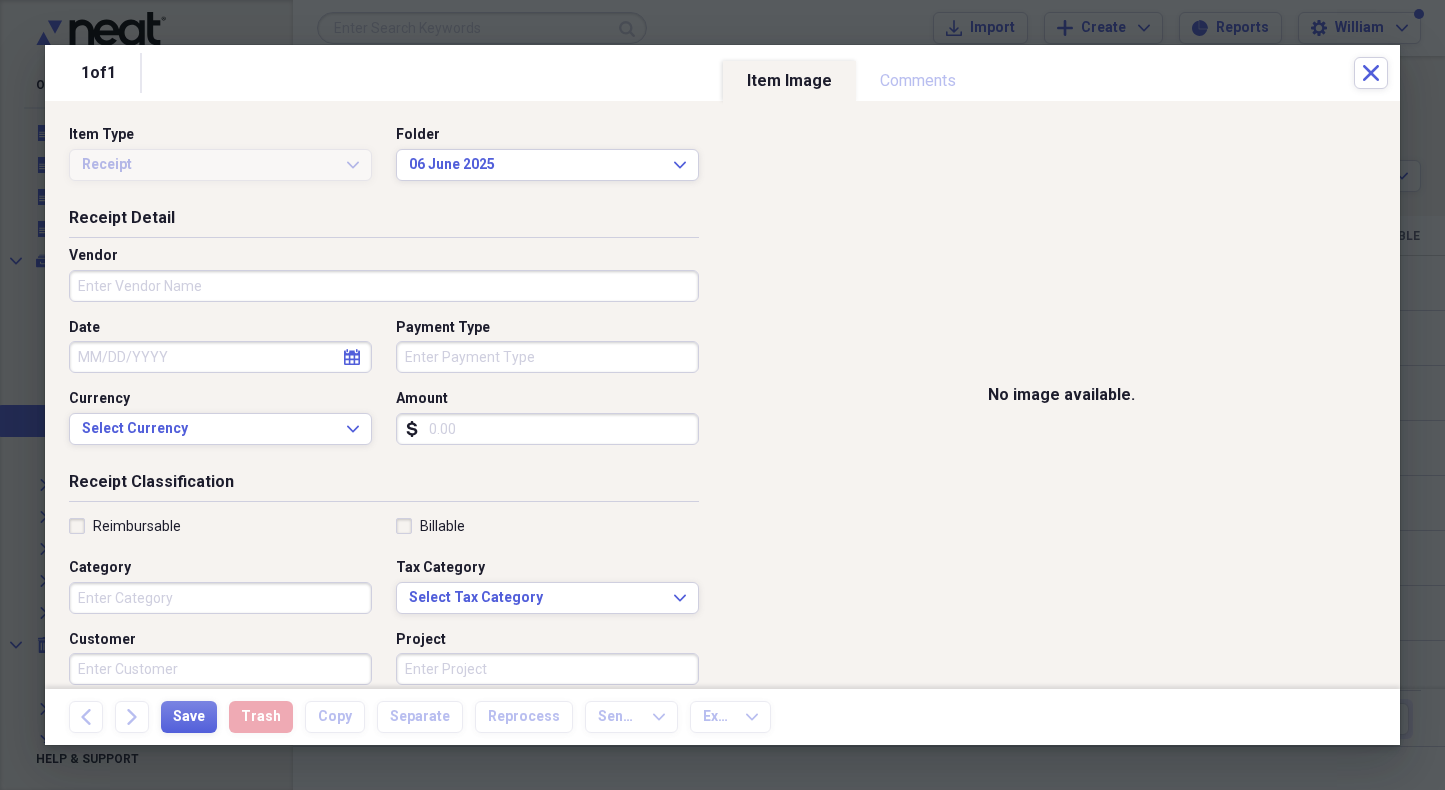 click on "Vendor" at bounding box center (384, 286) 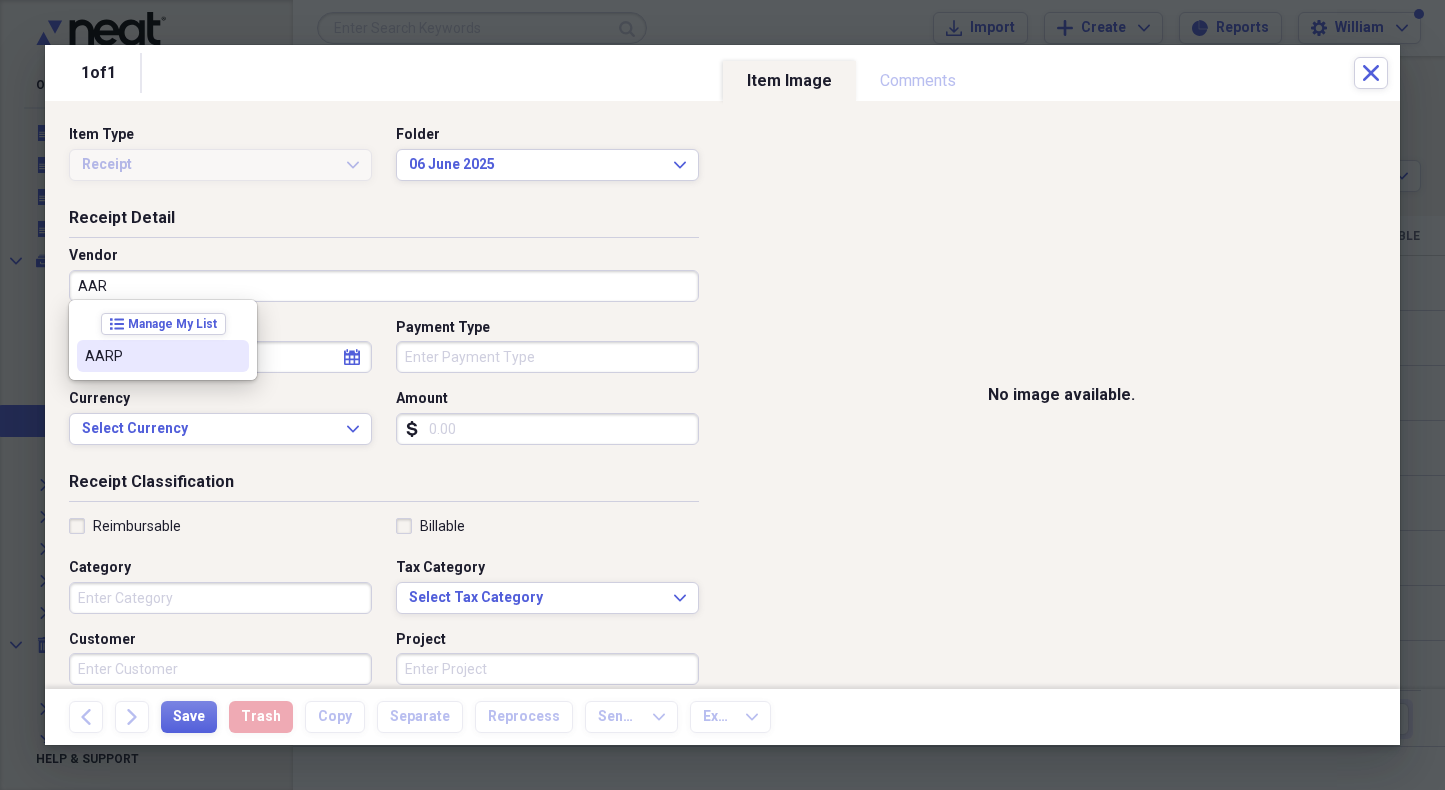 click on "AARP" at bounding box center [151, 356] 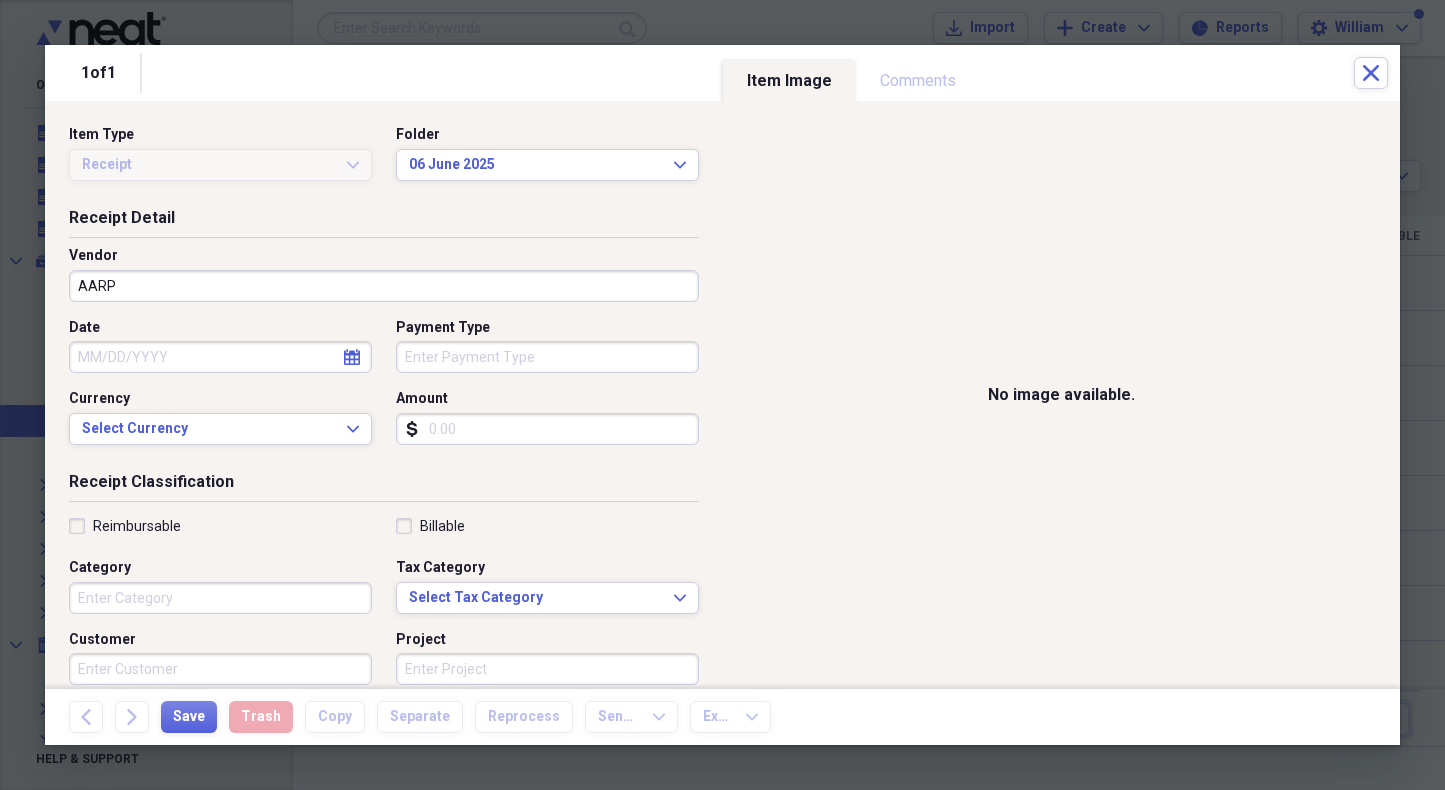 click on "Date" at bounding box center (220, 357) 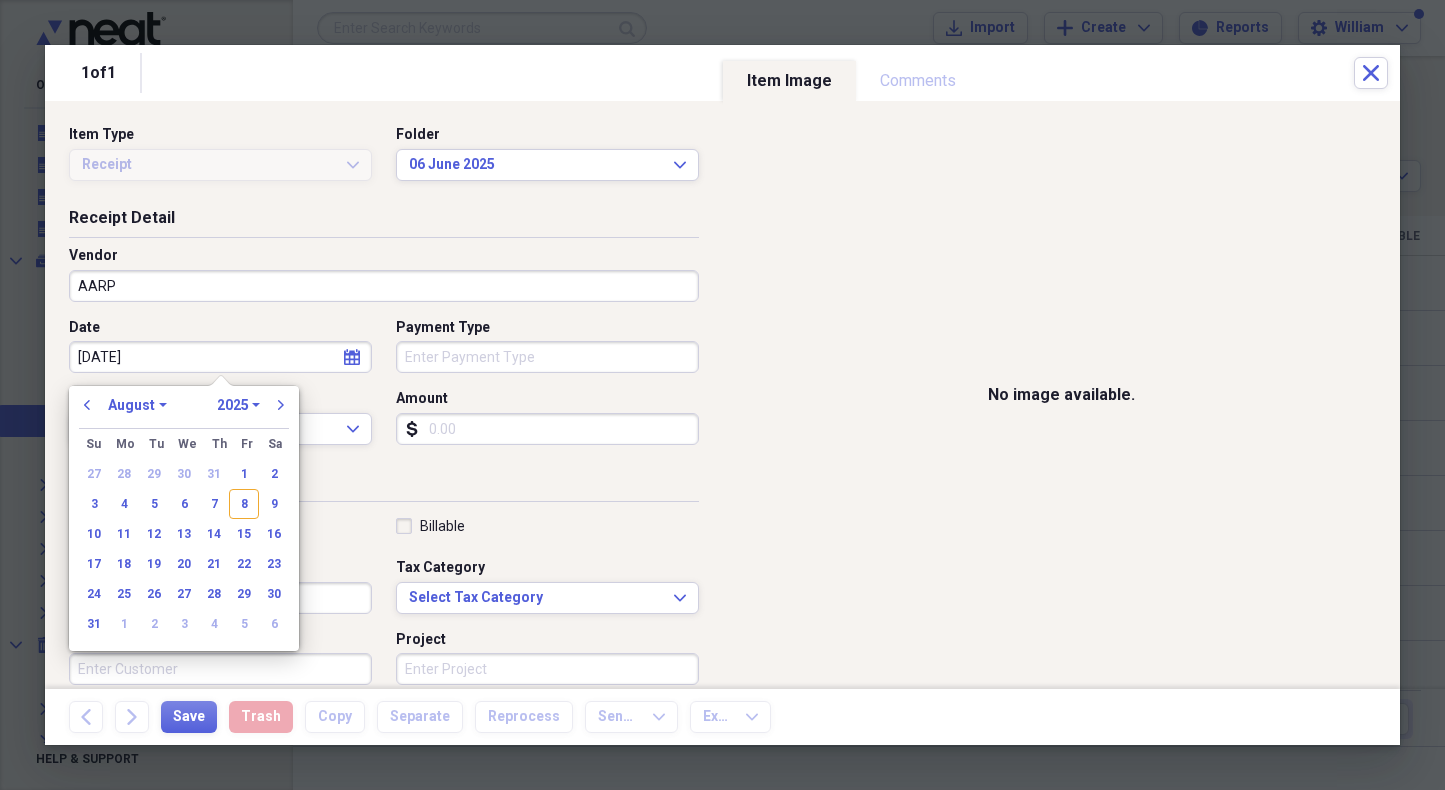 type on "[DD]/[MM]/[YY]" 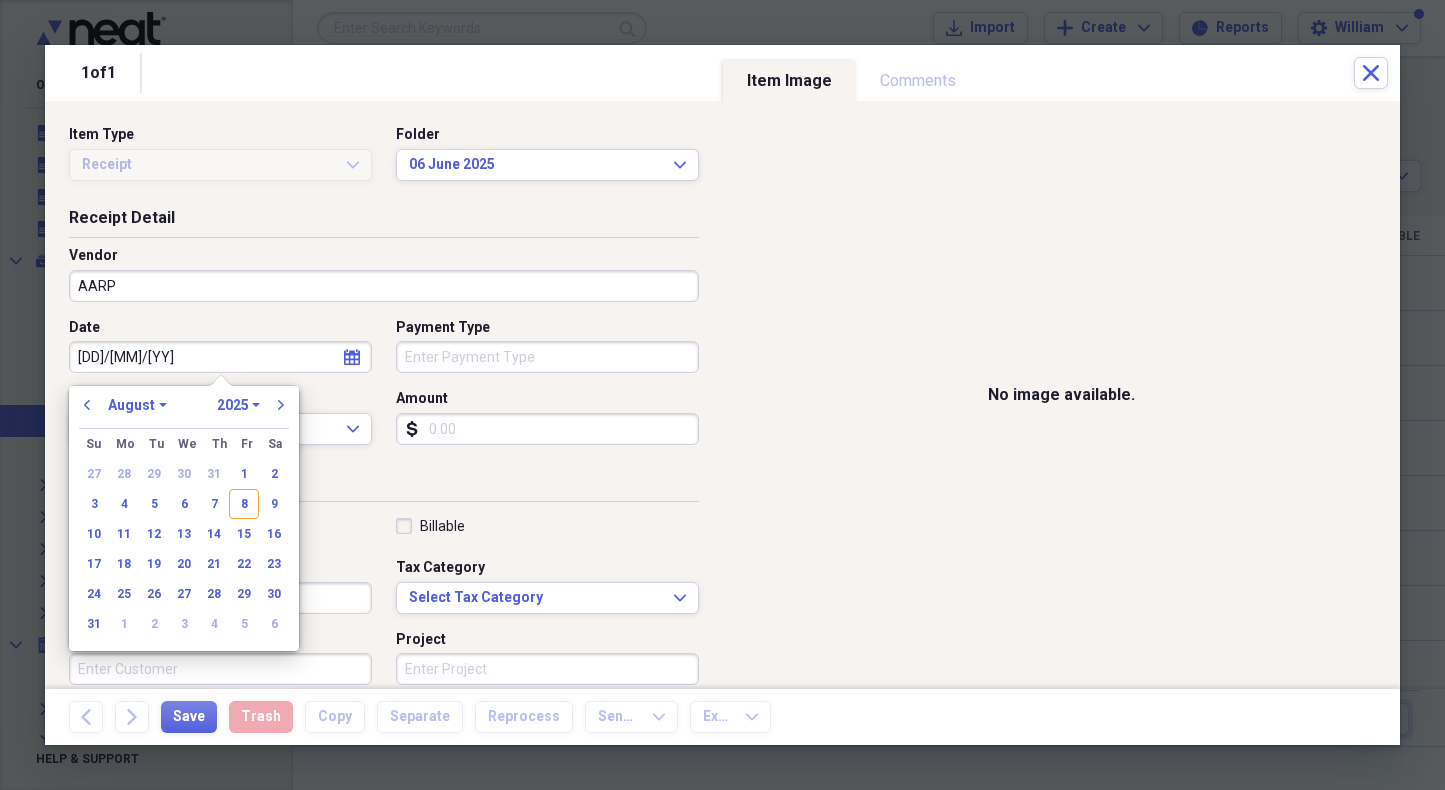 select on "5" 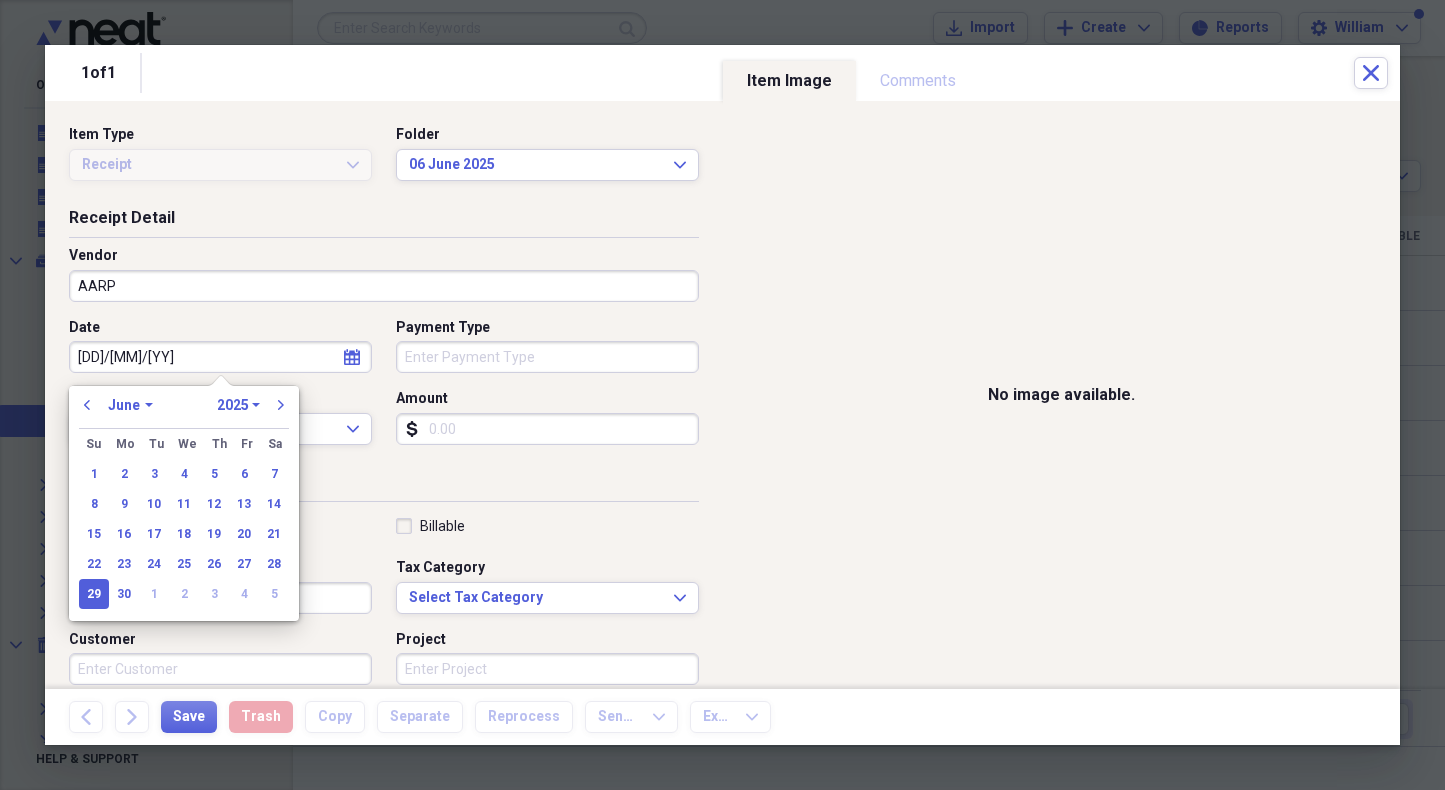type on "06/29/2025" 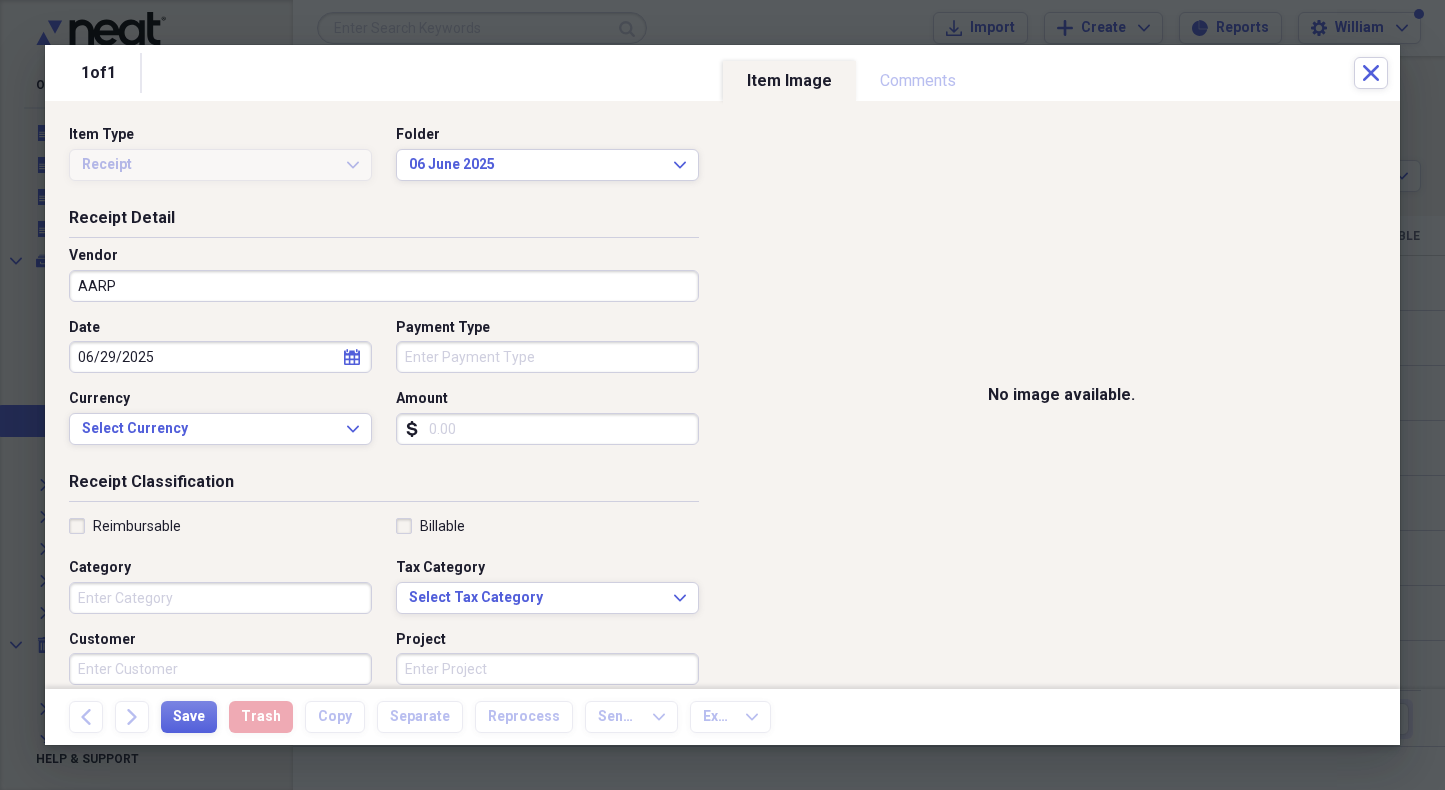 click on "Amount" at bounding box center [547, 429] 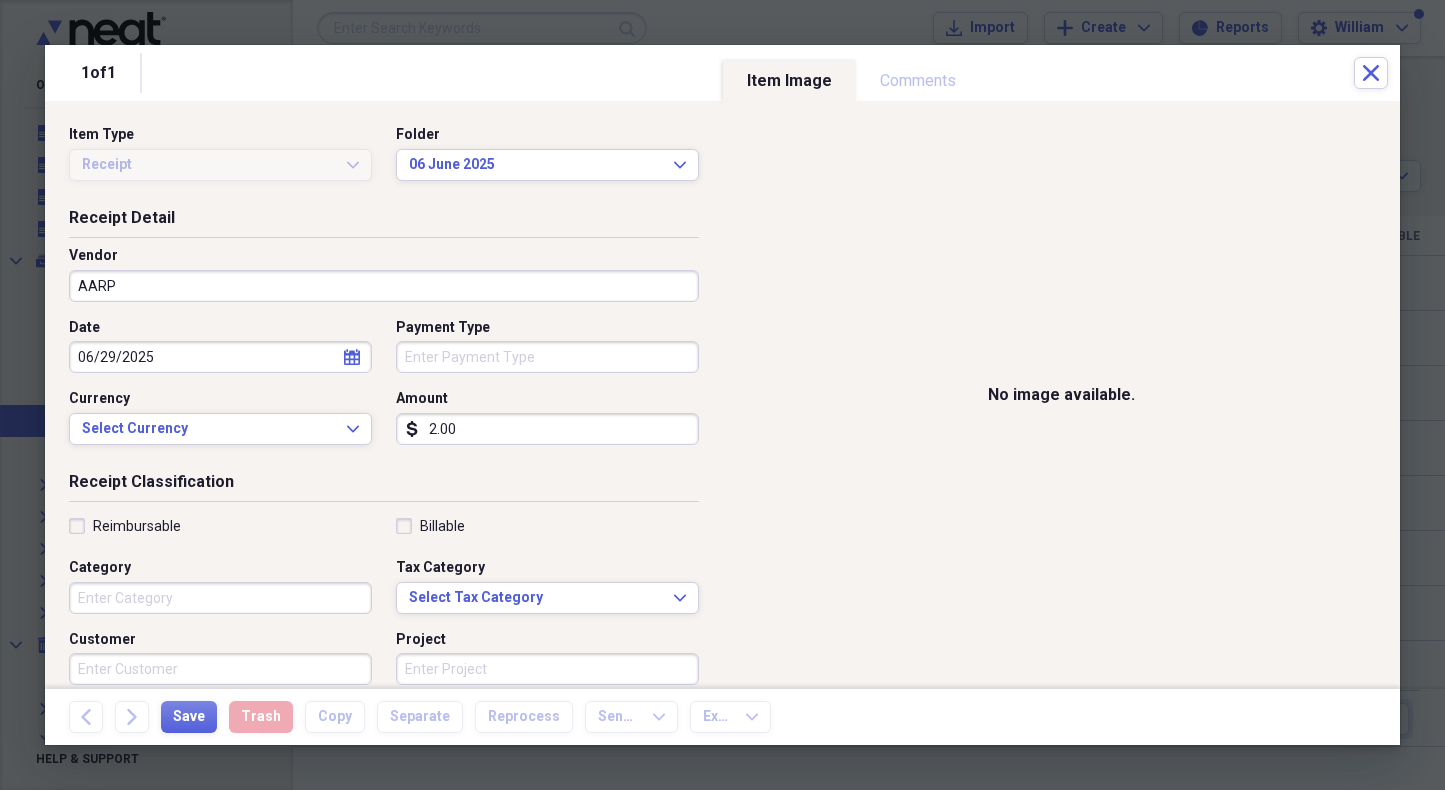 type on "20.00" 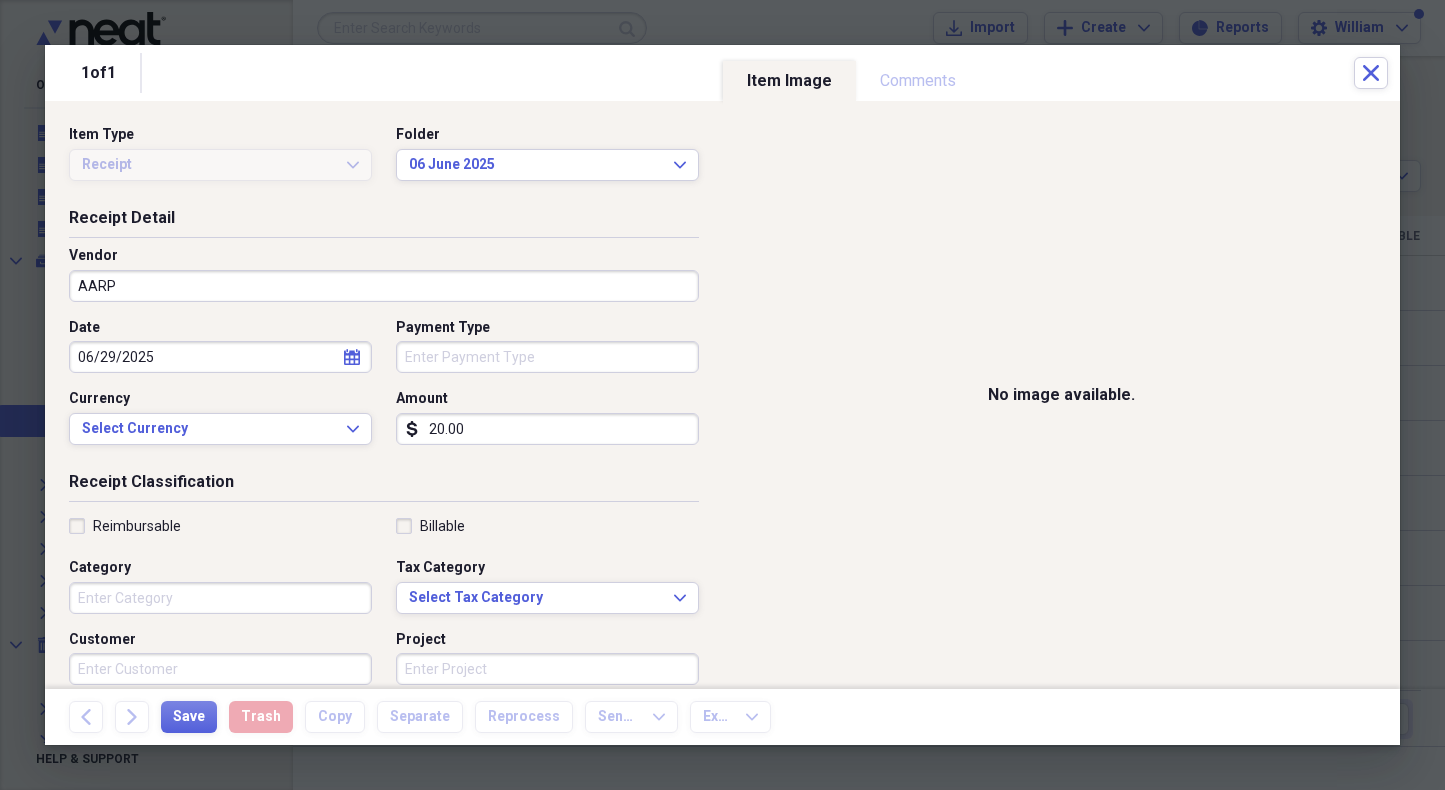 click on "Category" at bounding box center [220, 598] 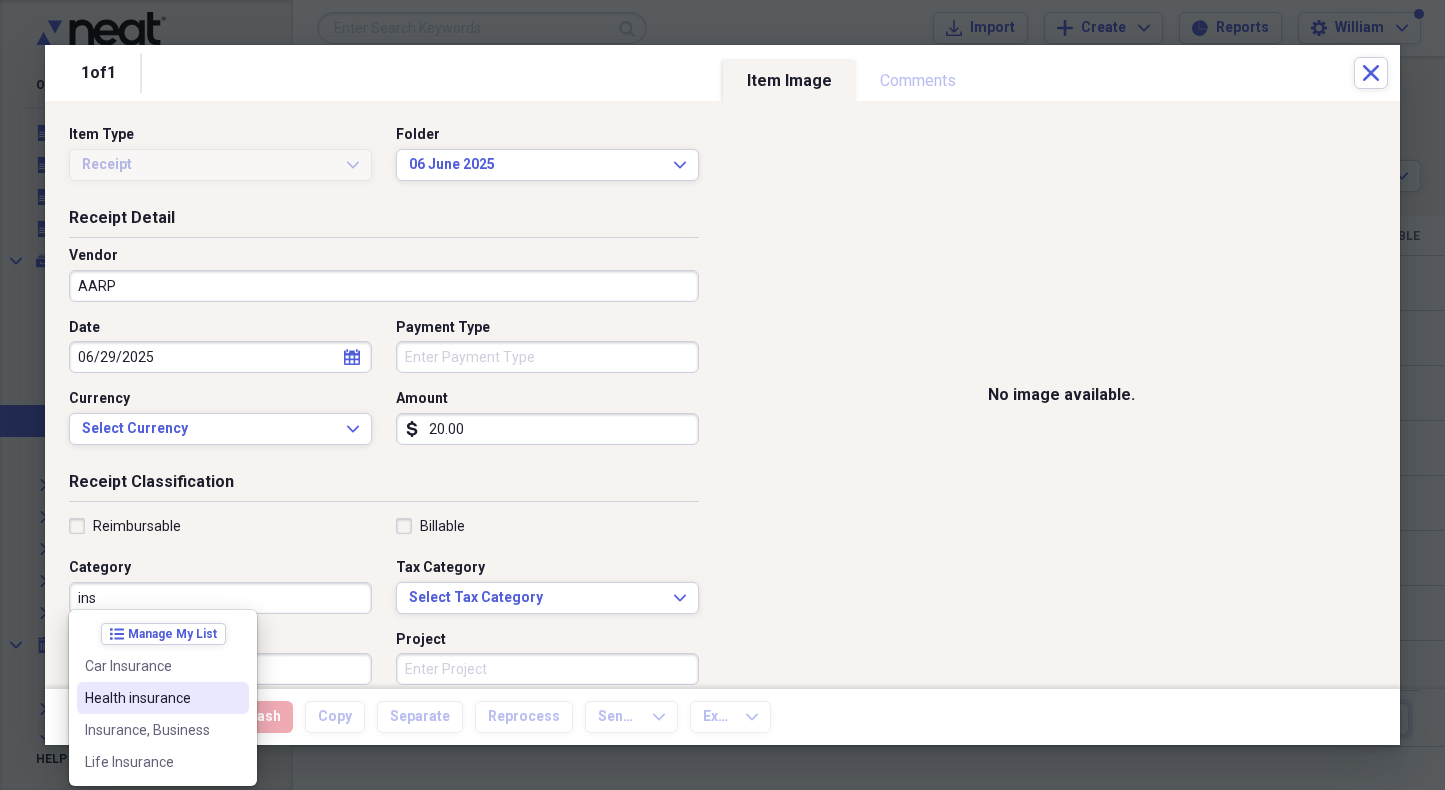 click on "Health insurance" at bounding box center (163, 698) 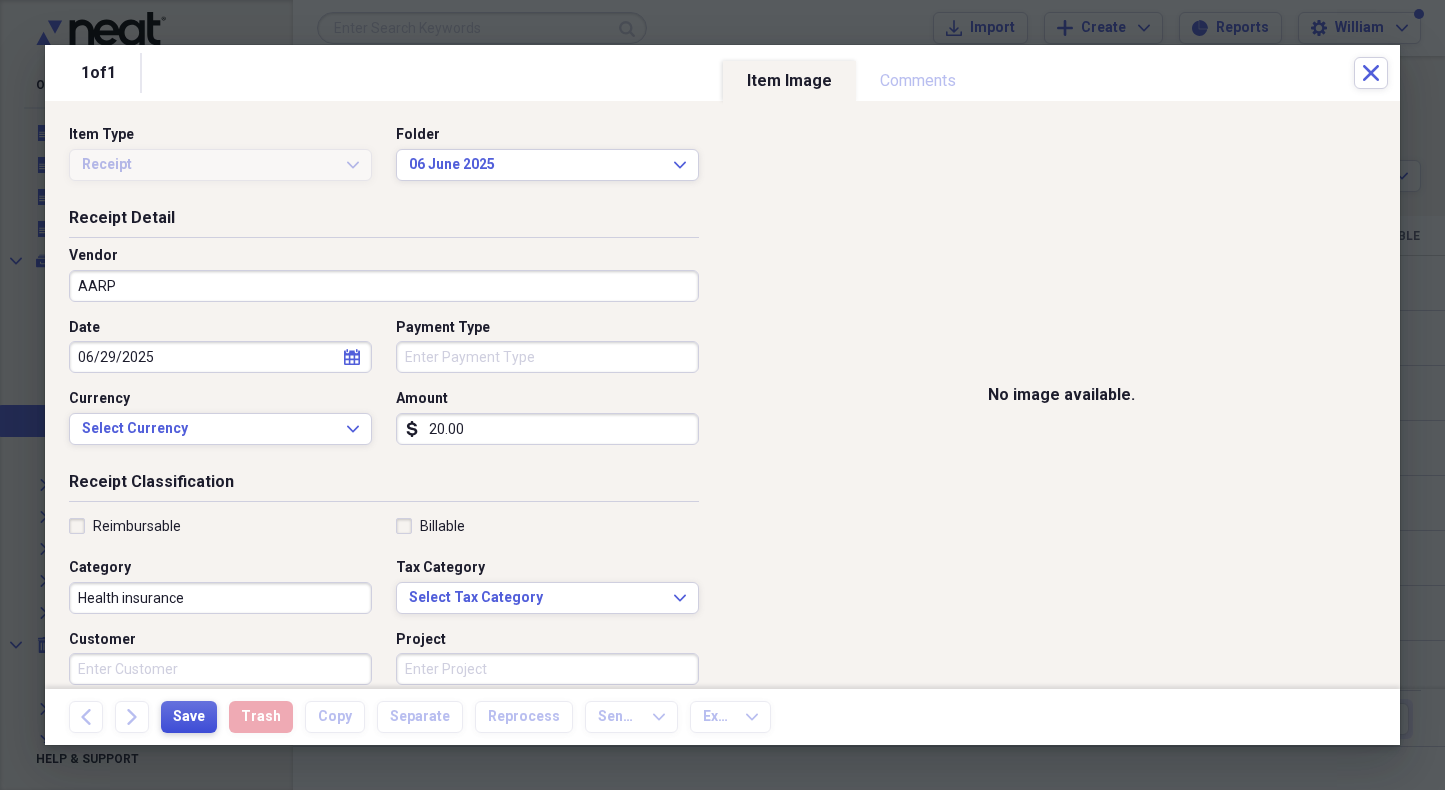 click on "Save" at bounding box center (189, 717) 